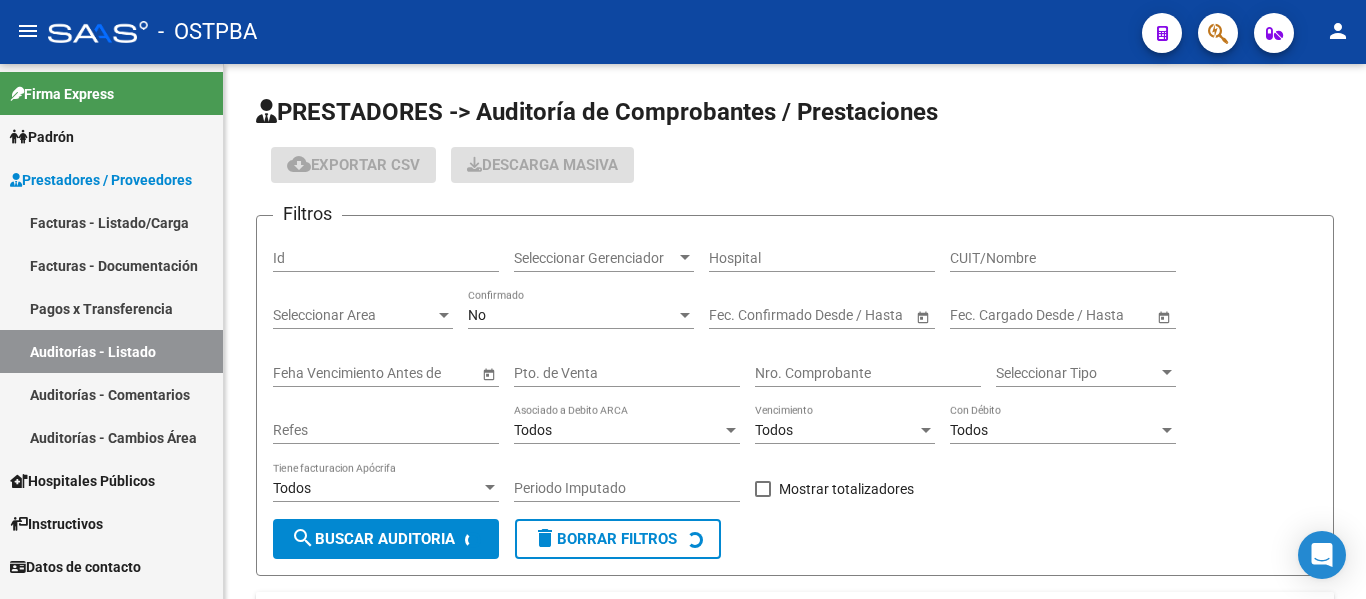 scroll, scrollTop: 0, scrollLeft: 0, axis: both 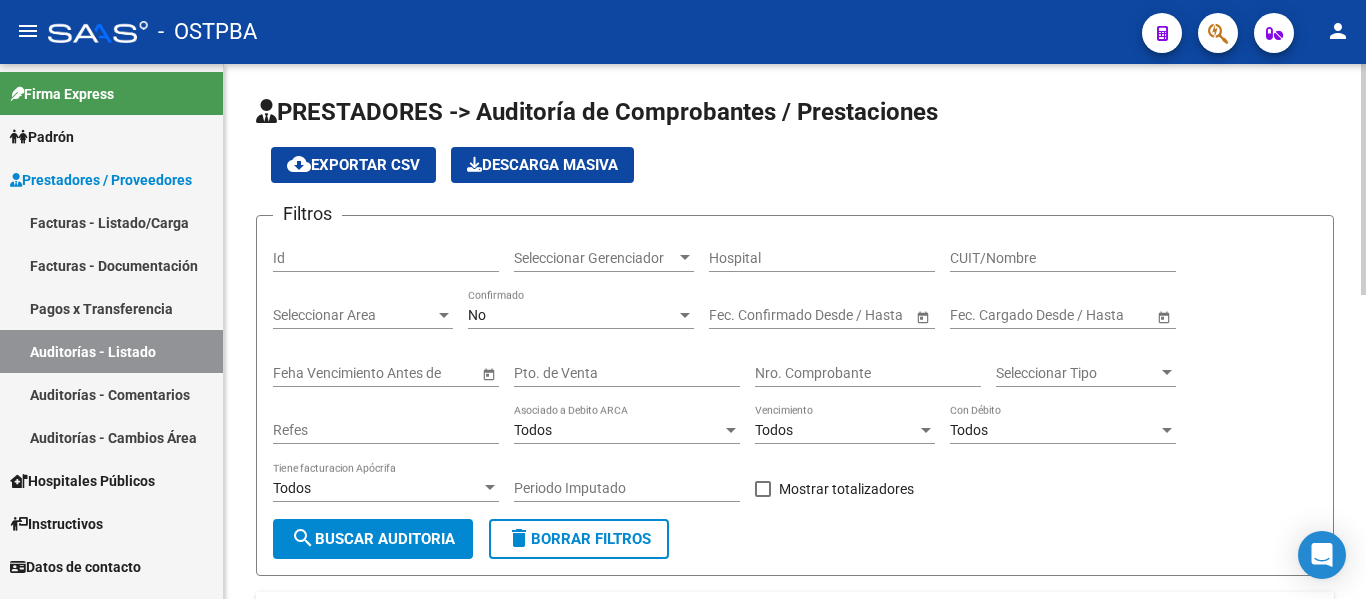 click on "Seleccionar Gerenciador" at bounding box center (595, 258) 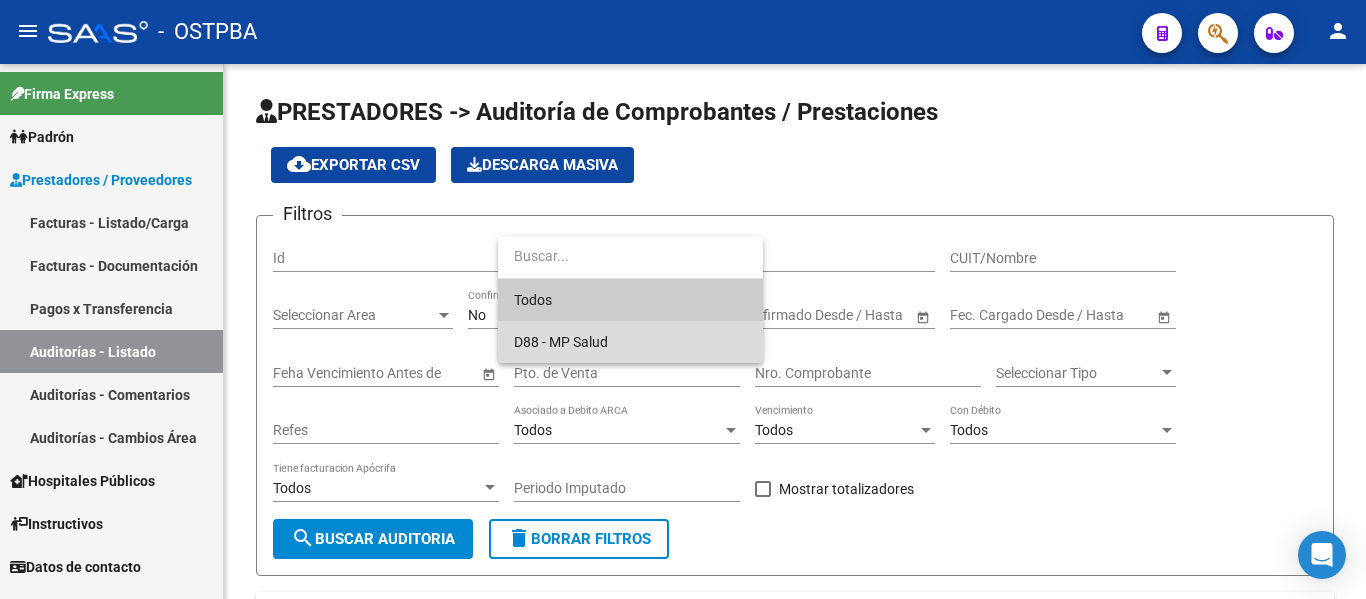 click on "D88 - MP Salud" at bounding box center (630, 342) 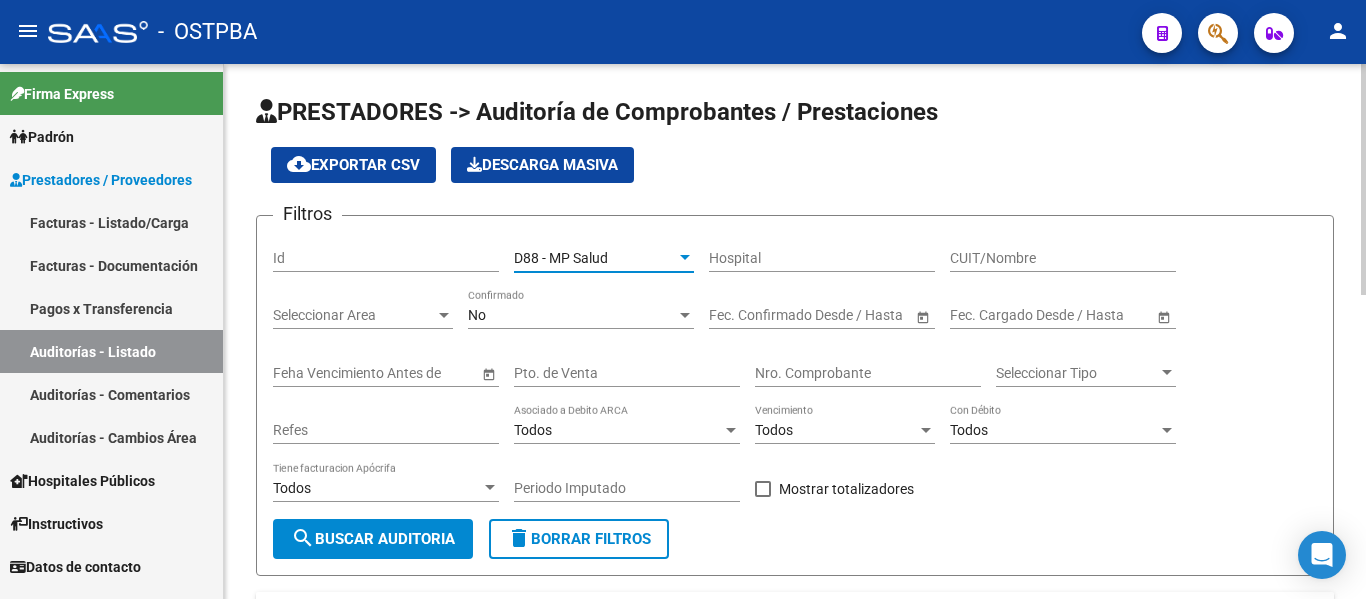click on "No Confirmado" 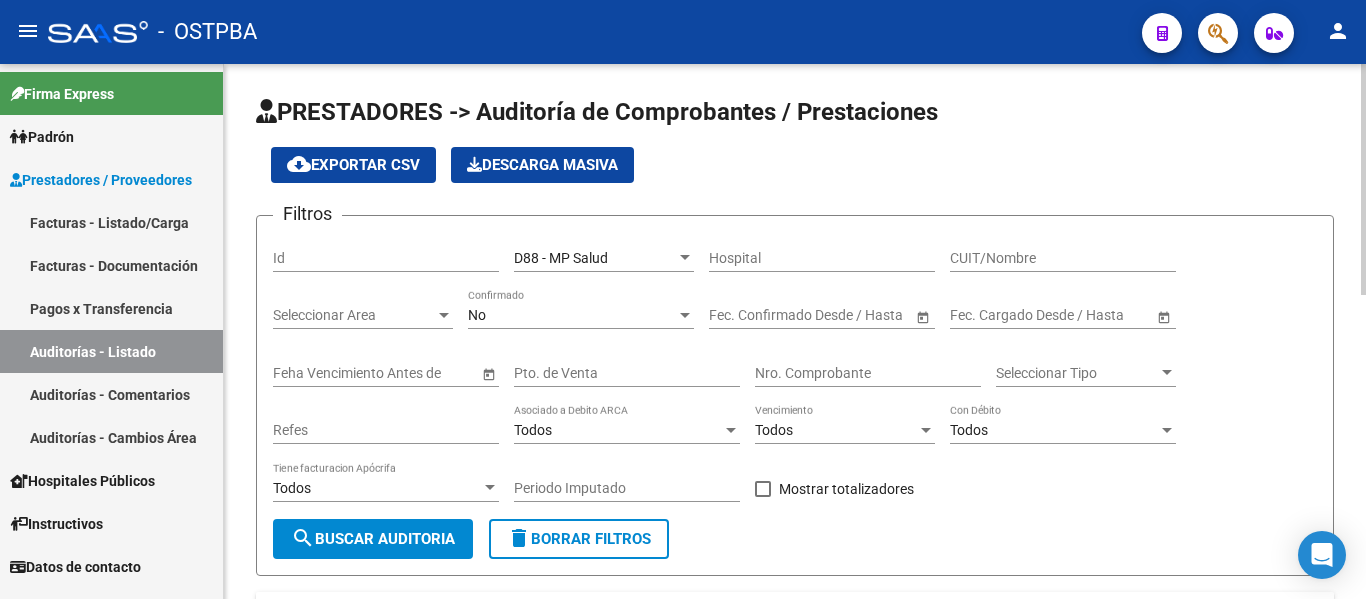 click on "No Confirmado" 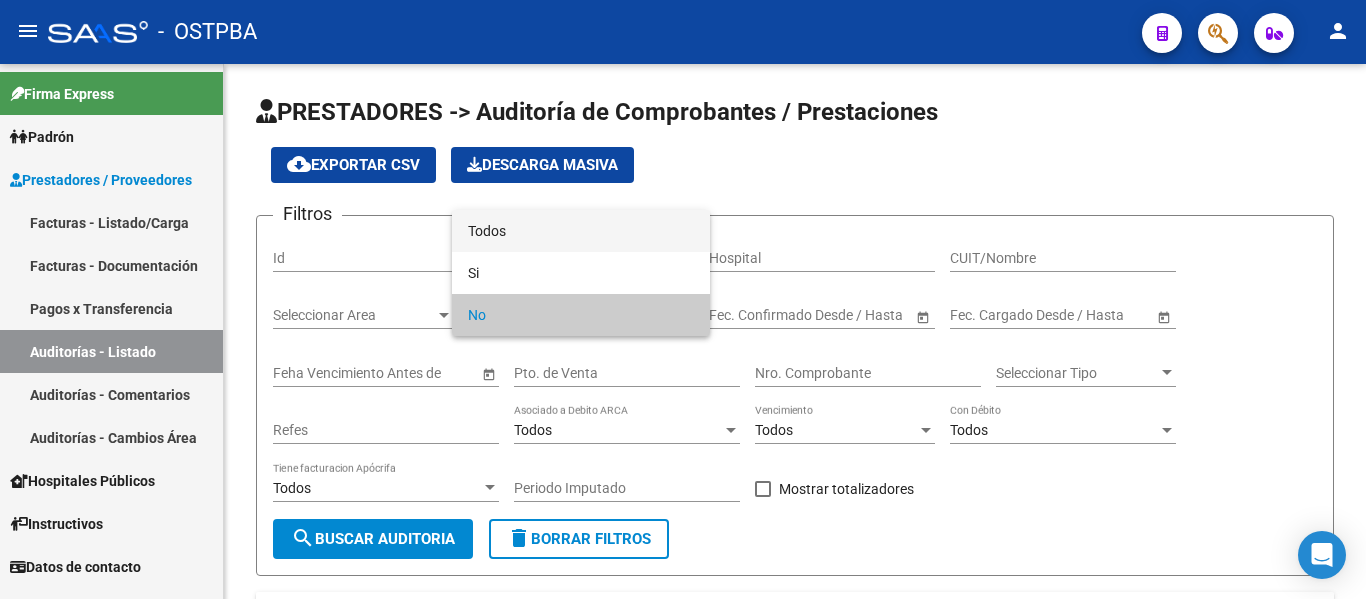 click on "Todos" at bounding box center [581, 231] 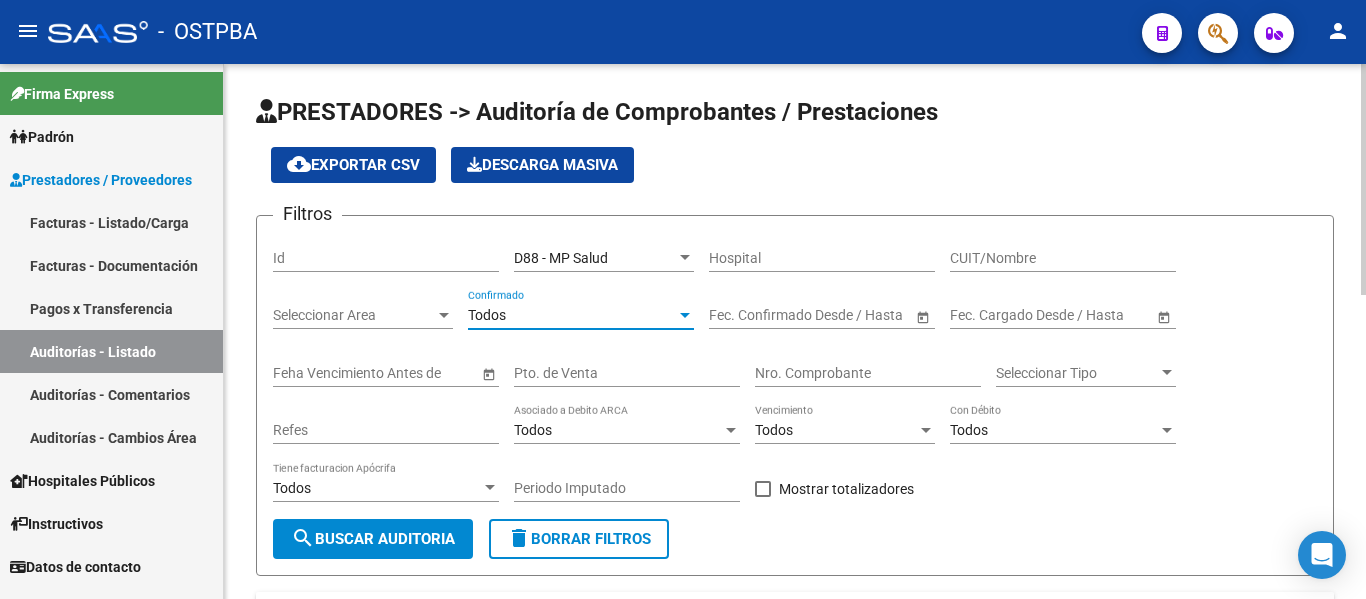 click on "search  Buscar Auditoria" 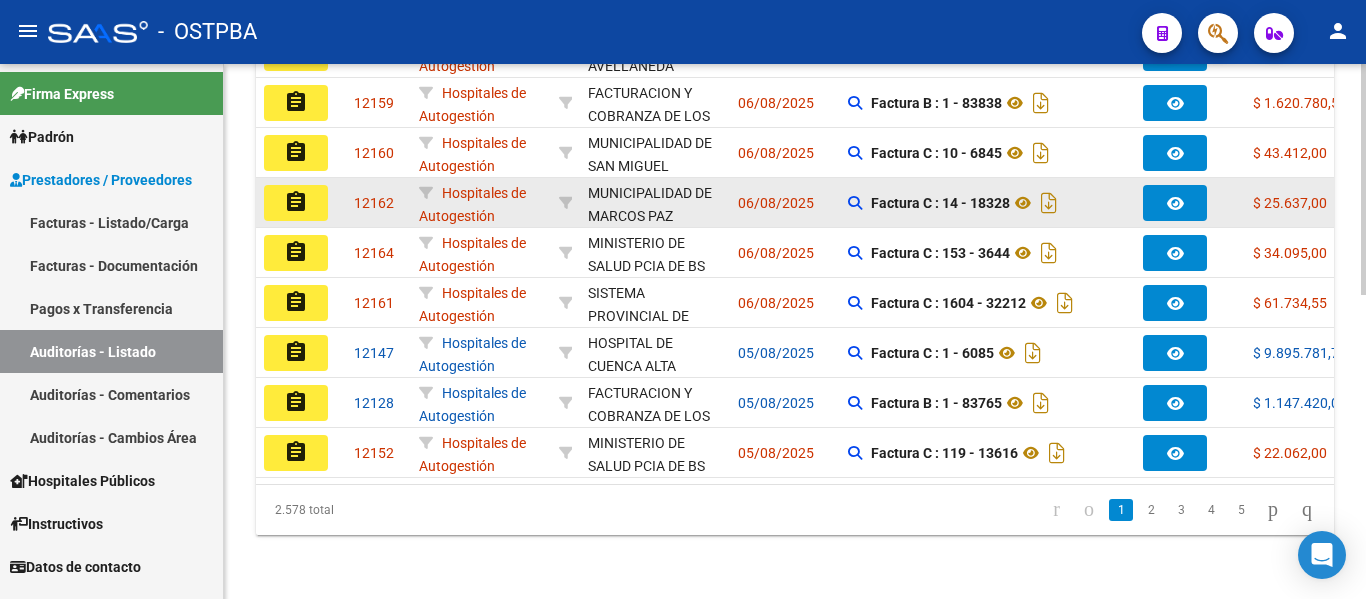 scroll, scrollTop: 703, scrollLeft: 0, axis: vertical 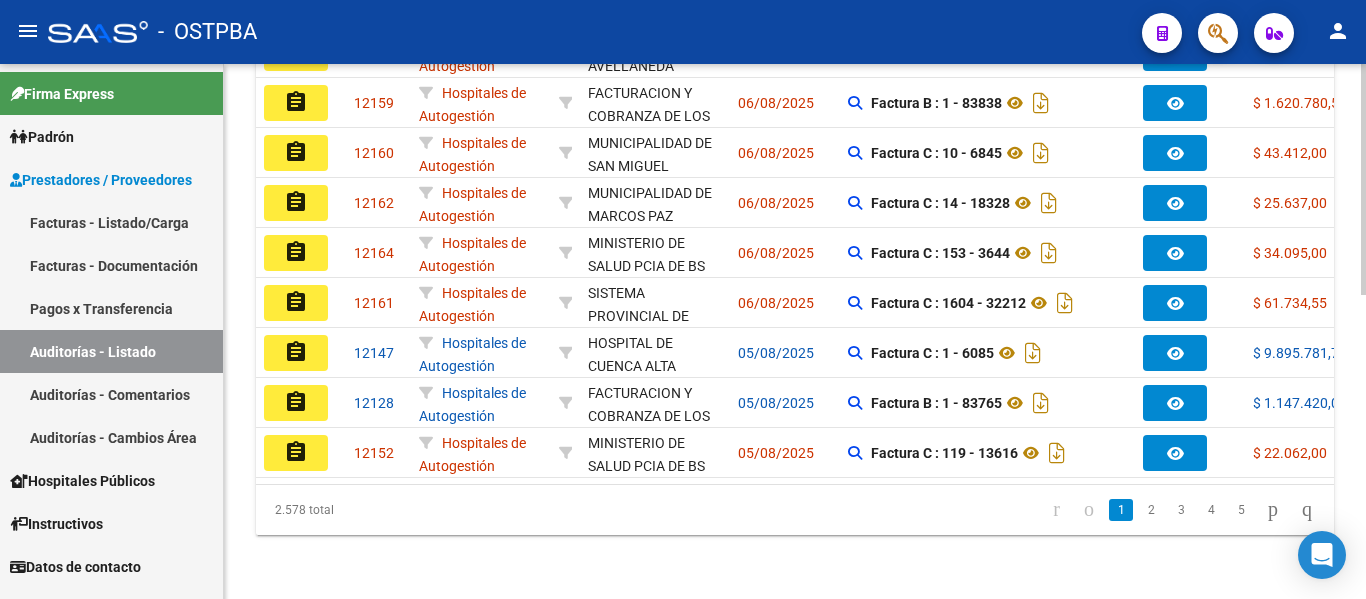 click on "2" 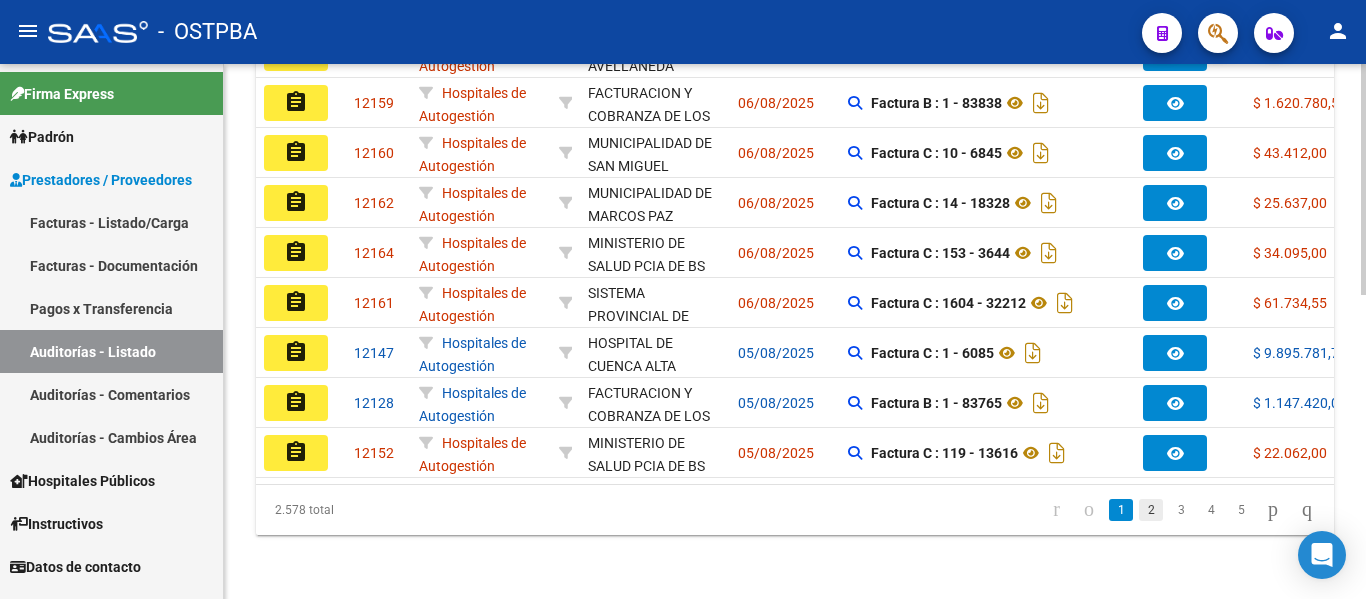 click on "2" 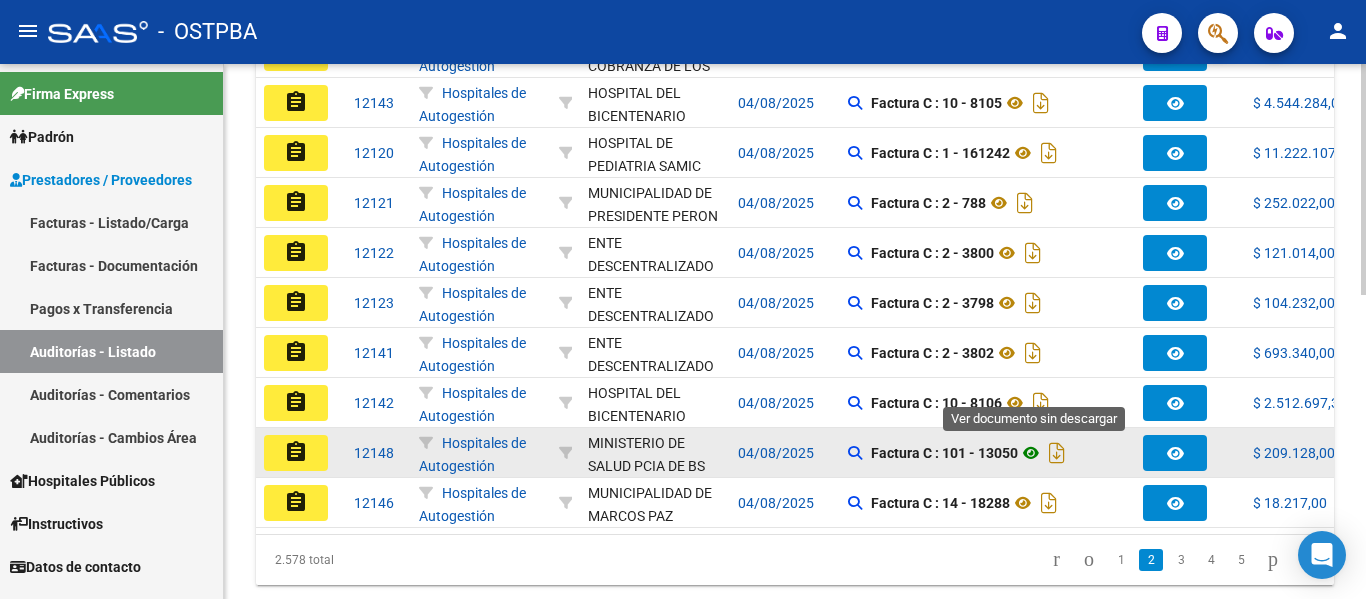 scroll, scrollTop: 603, scrollLeft: 0, axis: vertical 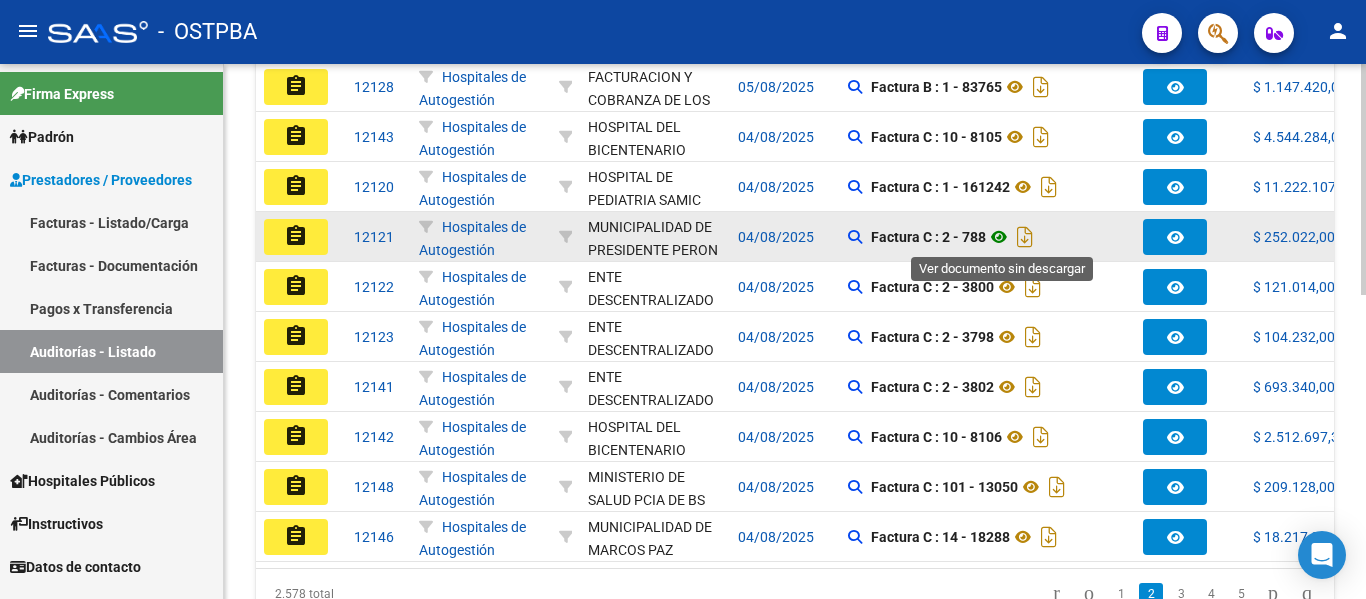 click 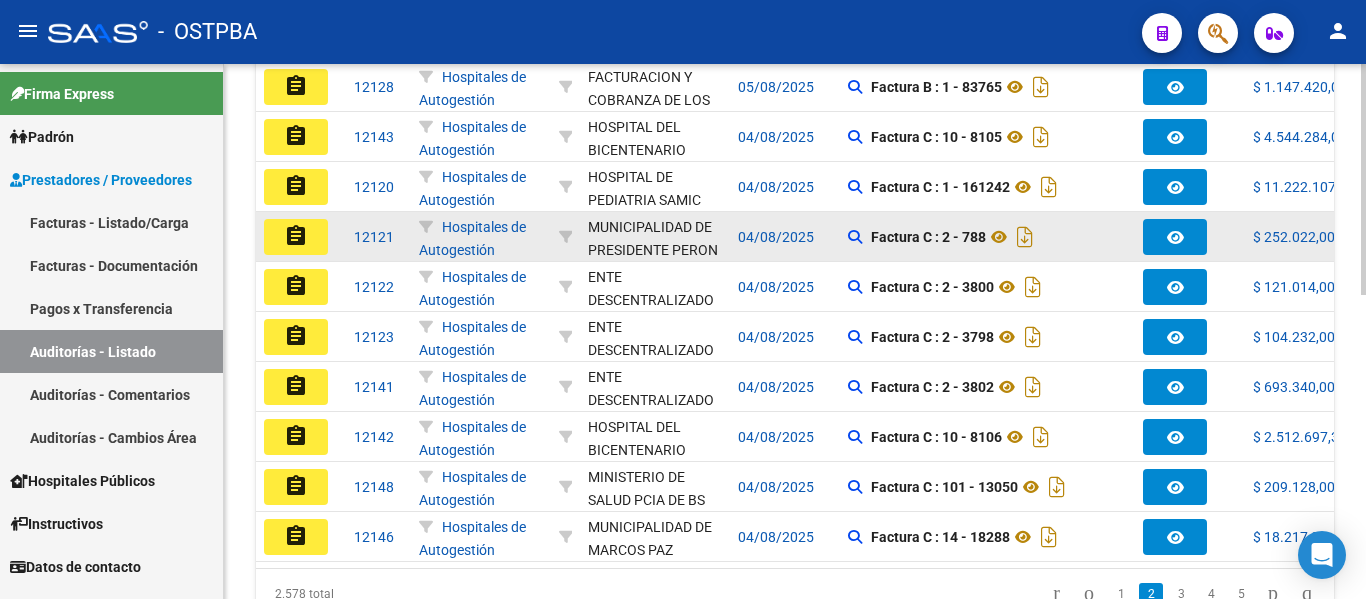 click on "assignment" 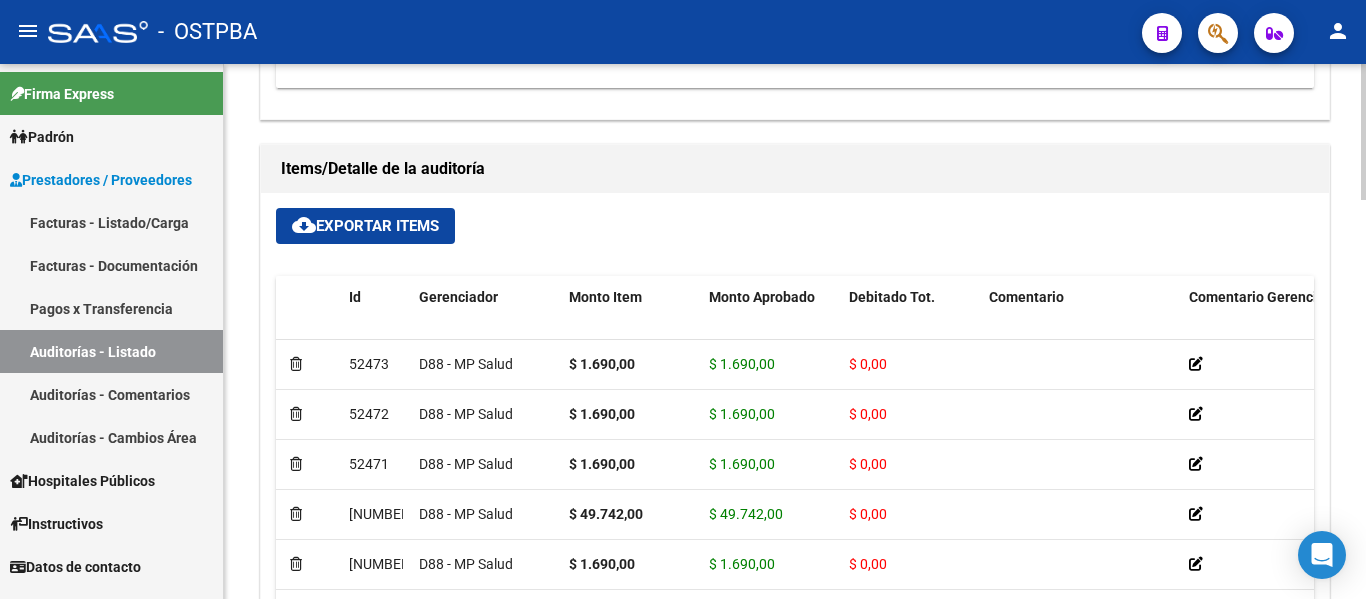 scroll, scrollTop: 1400, scrollLeft: 0, axis: vertical 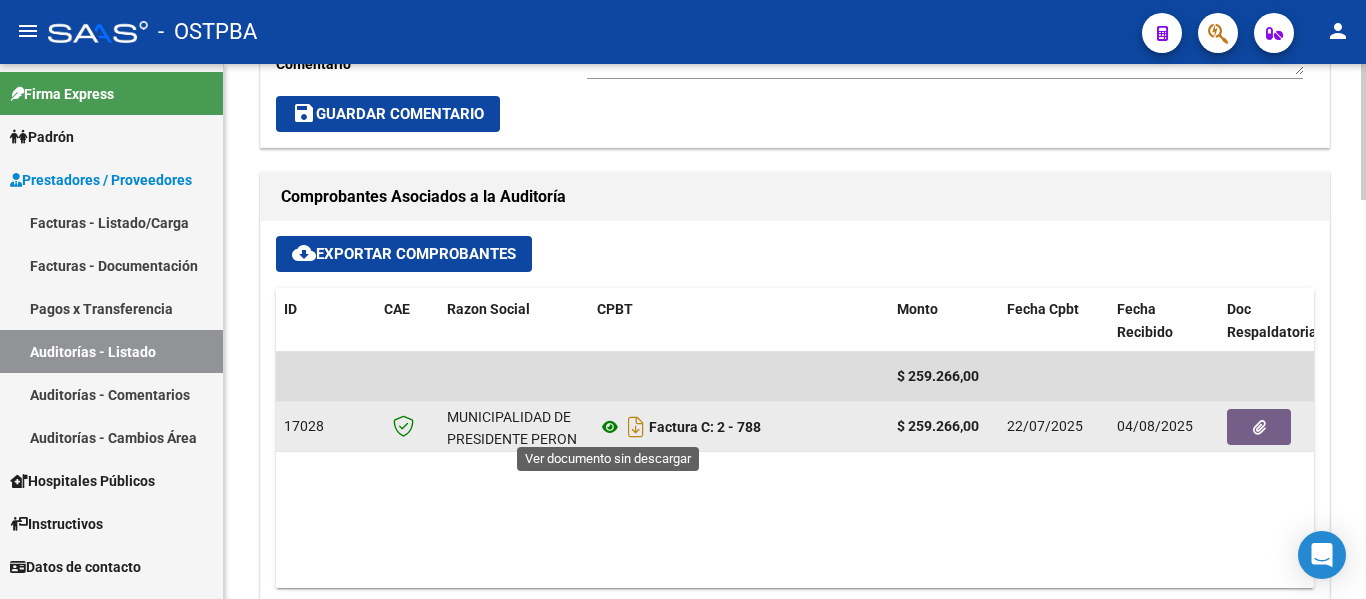 click 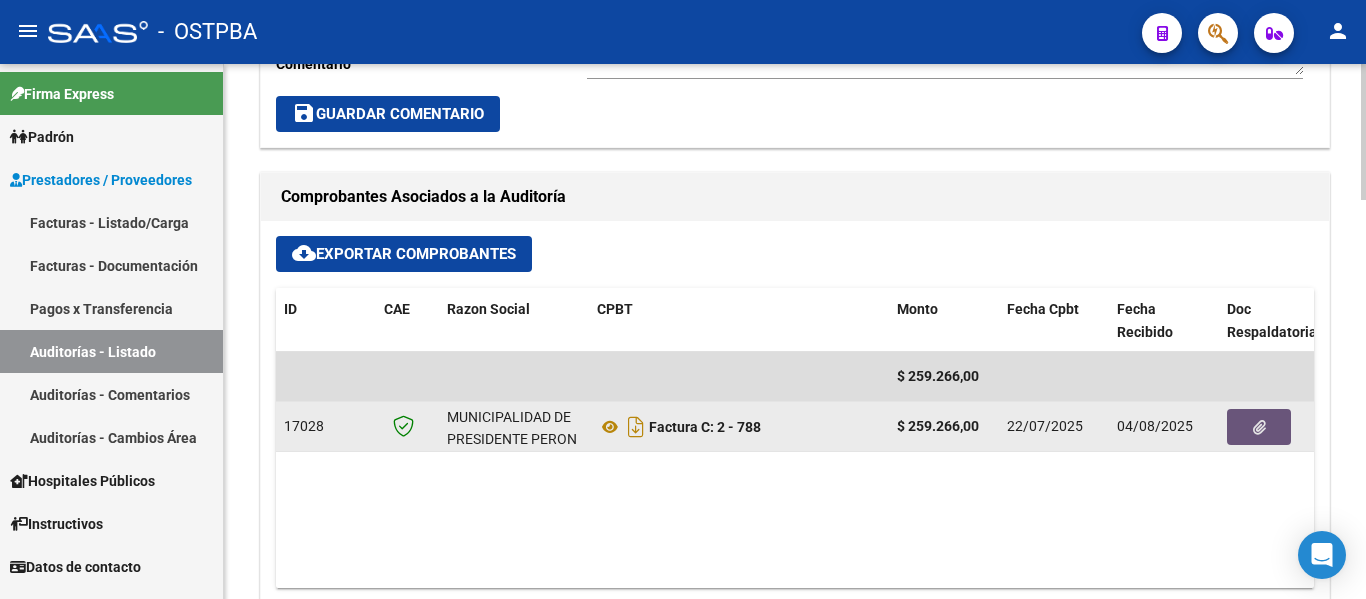 click 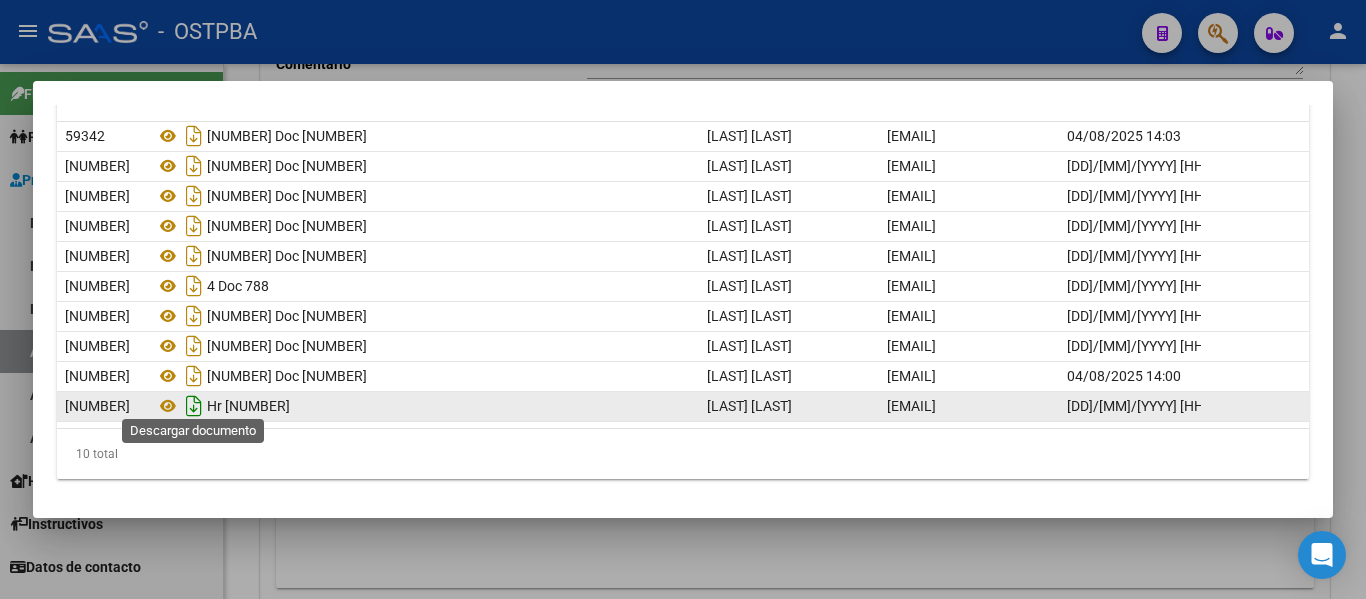 scroll, scrollTop: 204, scrollLeft: 0, axis: vertical 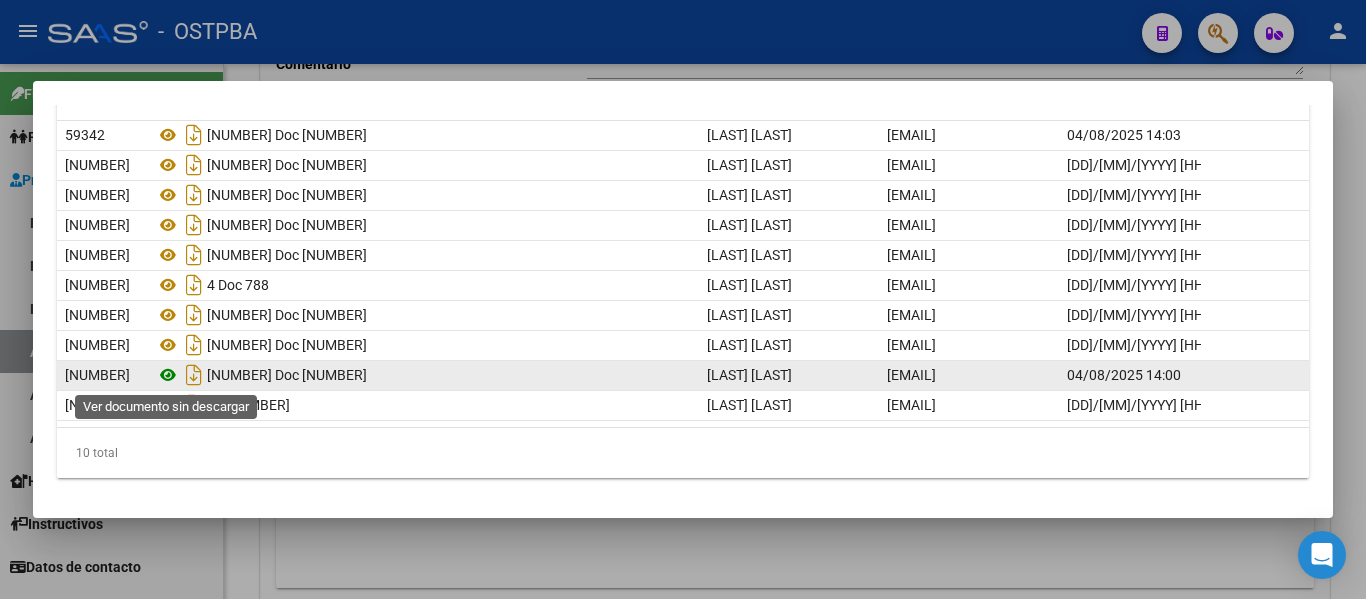 click 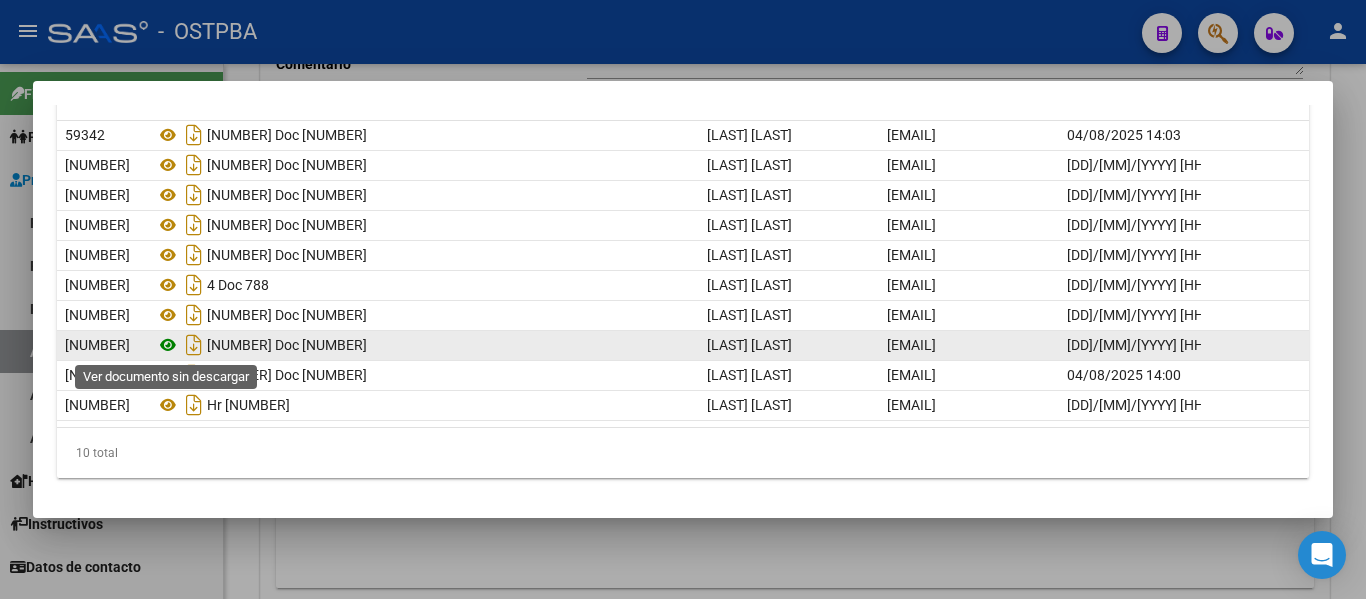 click 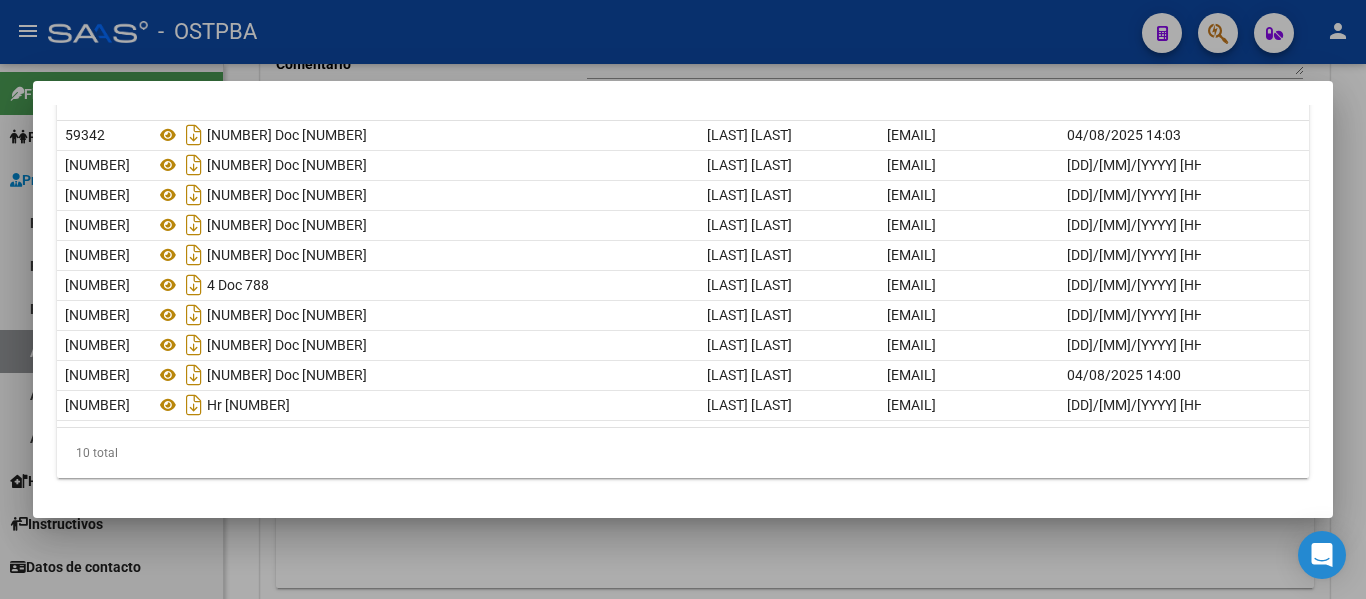 click at bounding box center [683, 299] 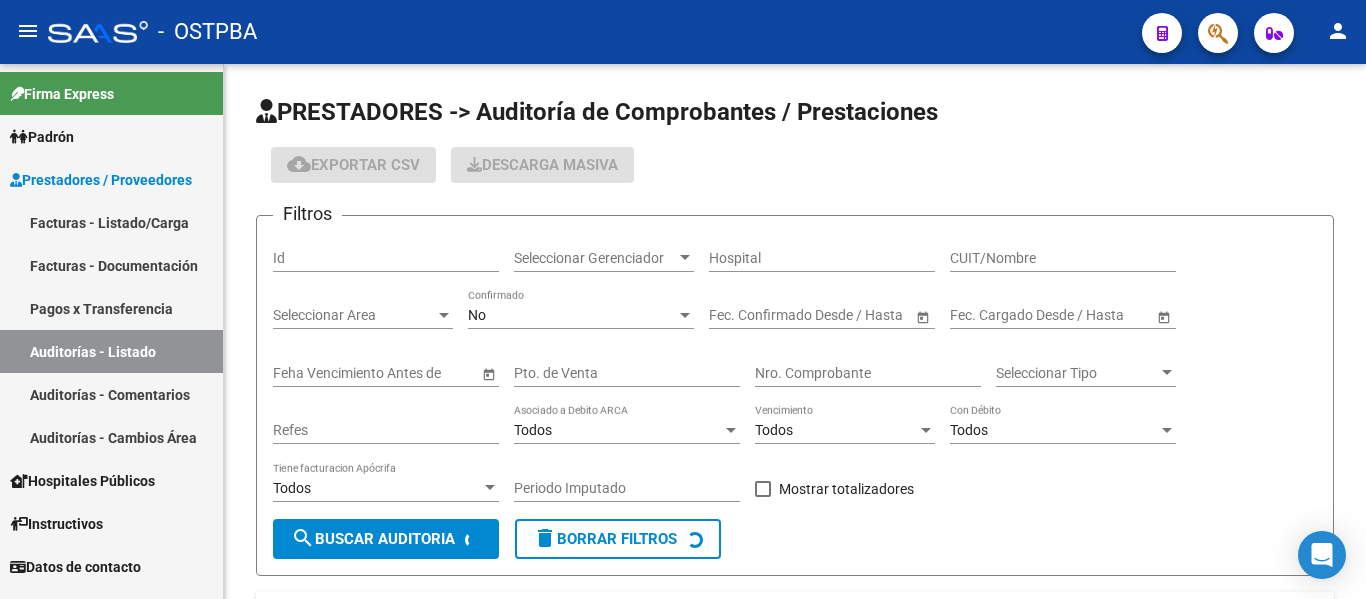 scroll, scrollTop: 0, scrollLeft: 0, axis: both 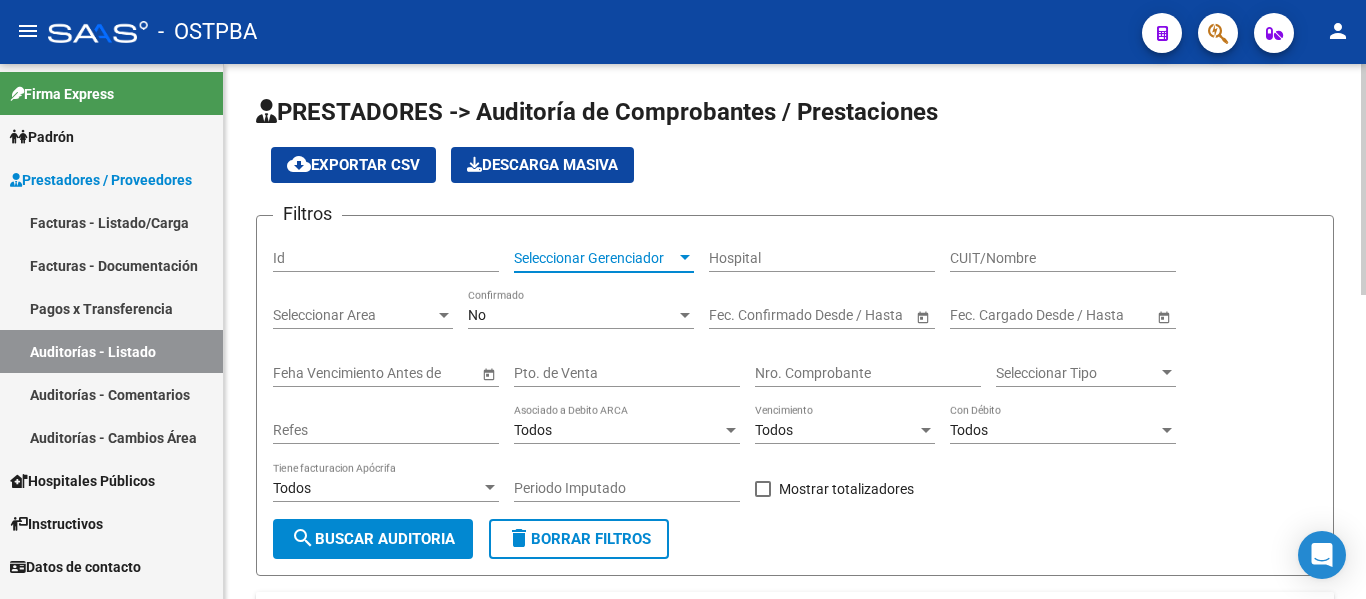 click on "Seleccionar Gerenciador" at bounding box center [595, 258] 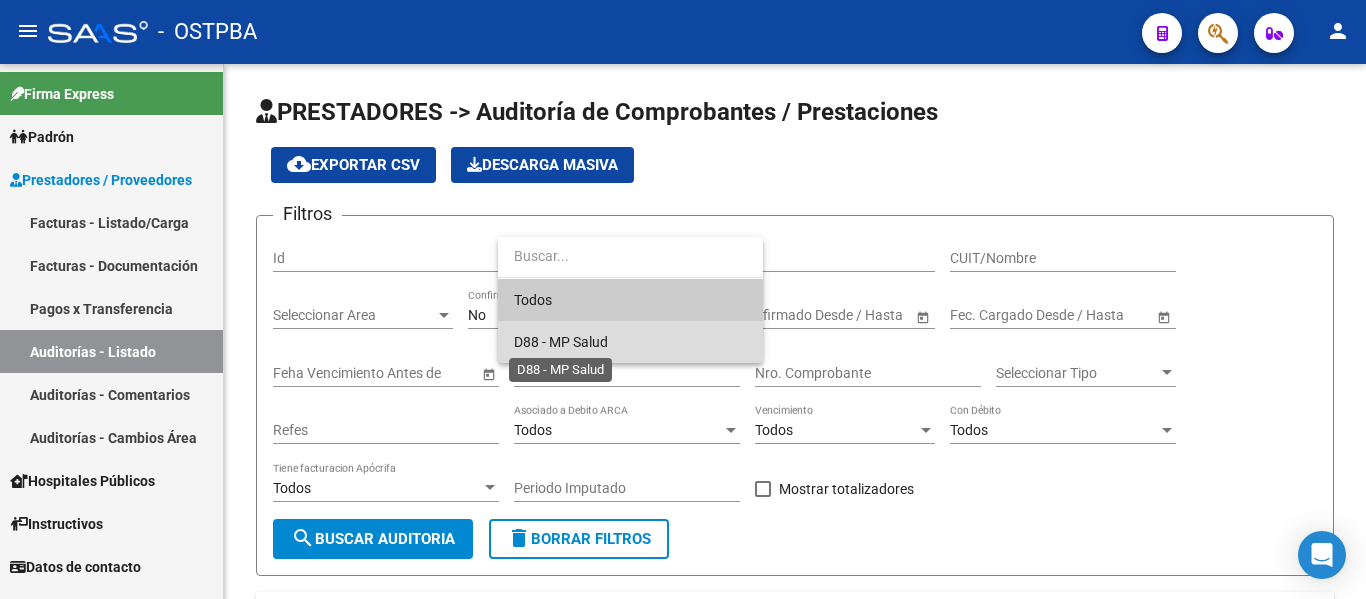 click on "D88 - MP Salud" at bounding box center [561, 342] 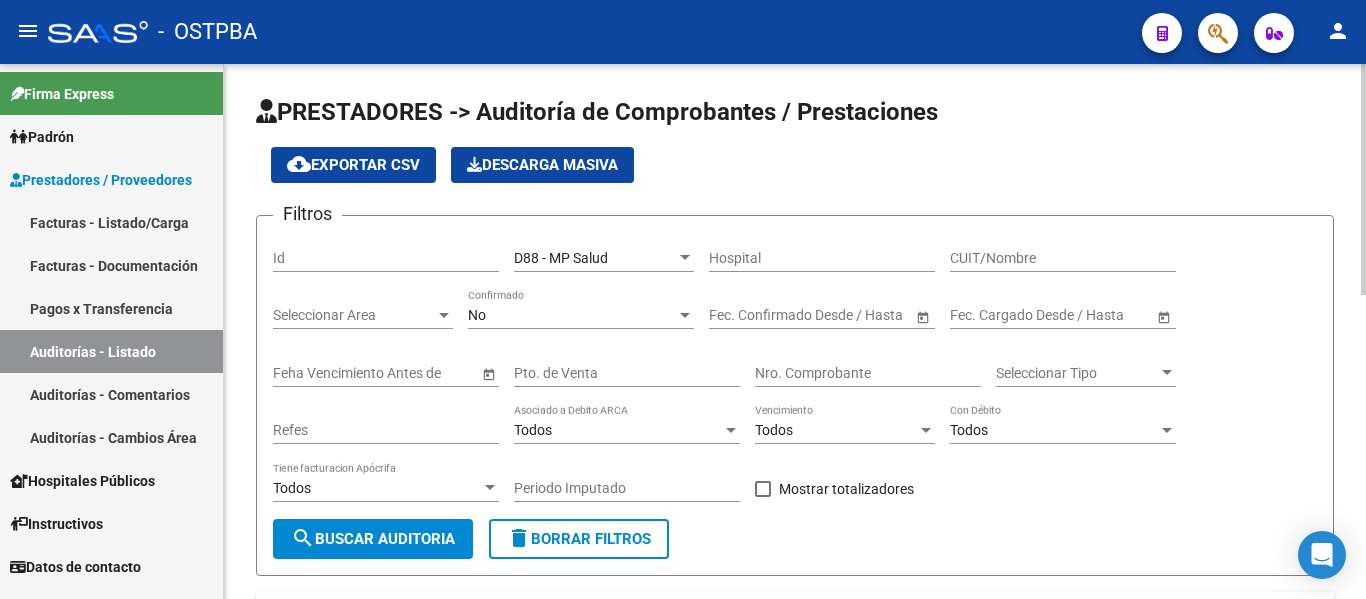 click on "No Confirmado" 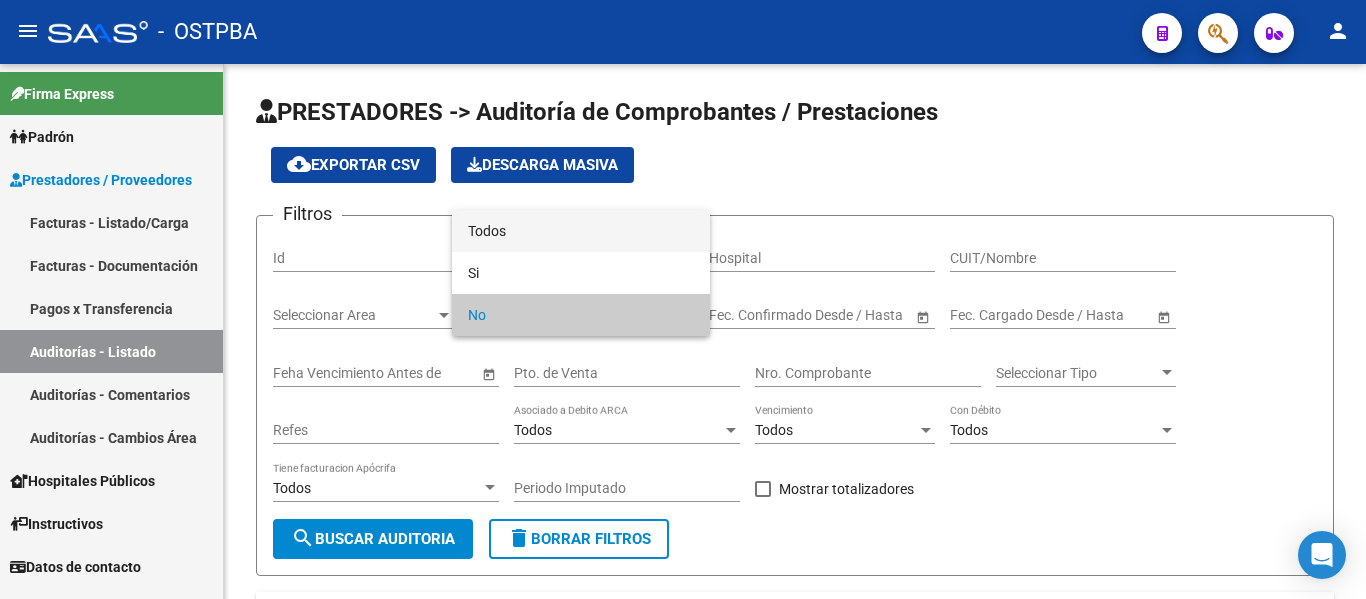 click on "Todos" at bounding box center [581, 231] 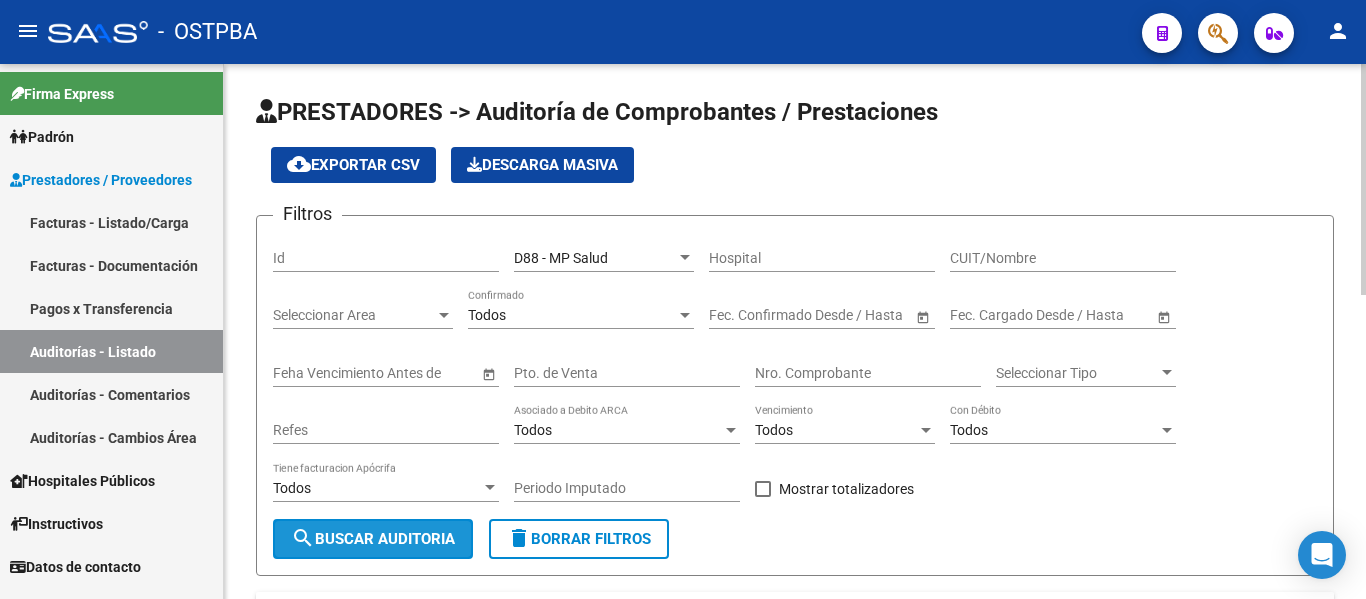 click on "search  Buscar Auditoria" 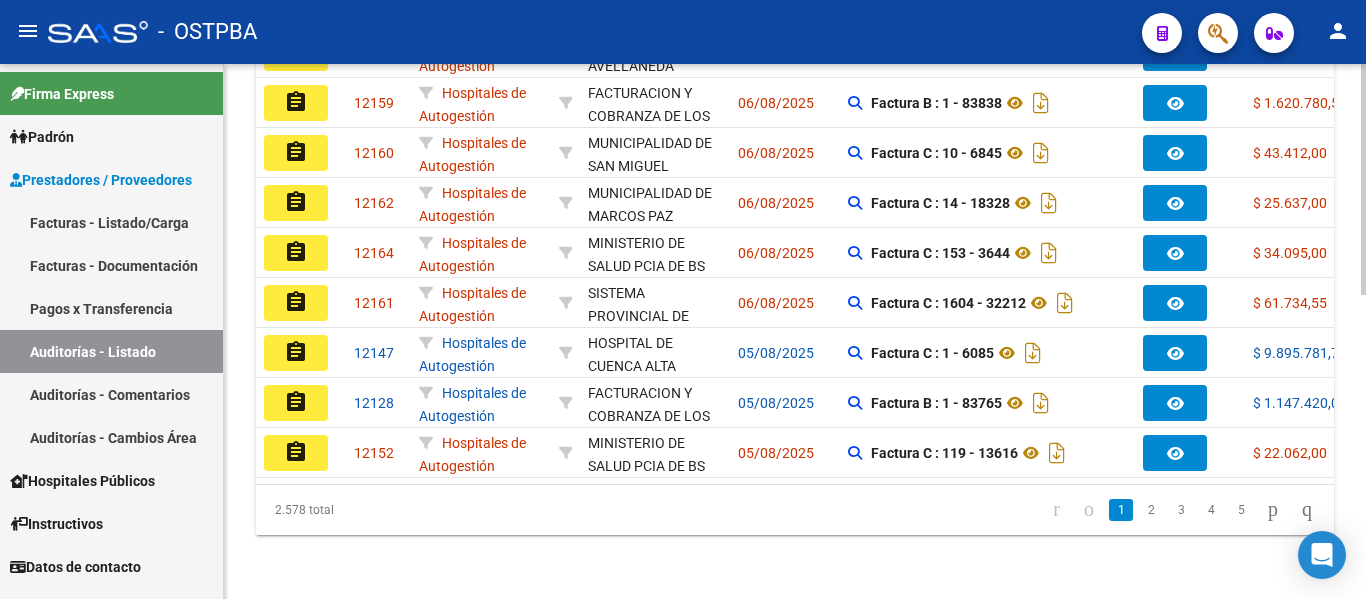 scroll, scrollTop: 700, scrollLeft: 0, axis: vertical 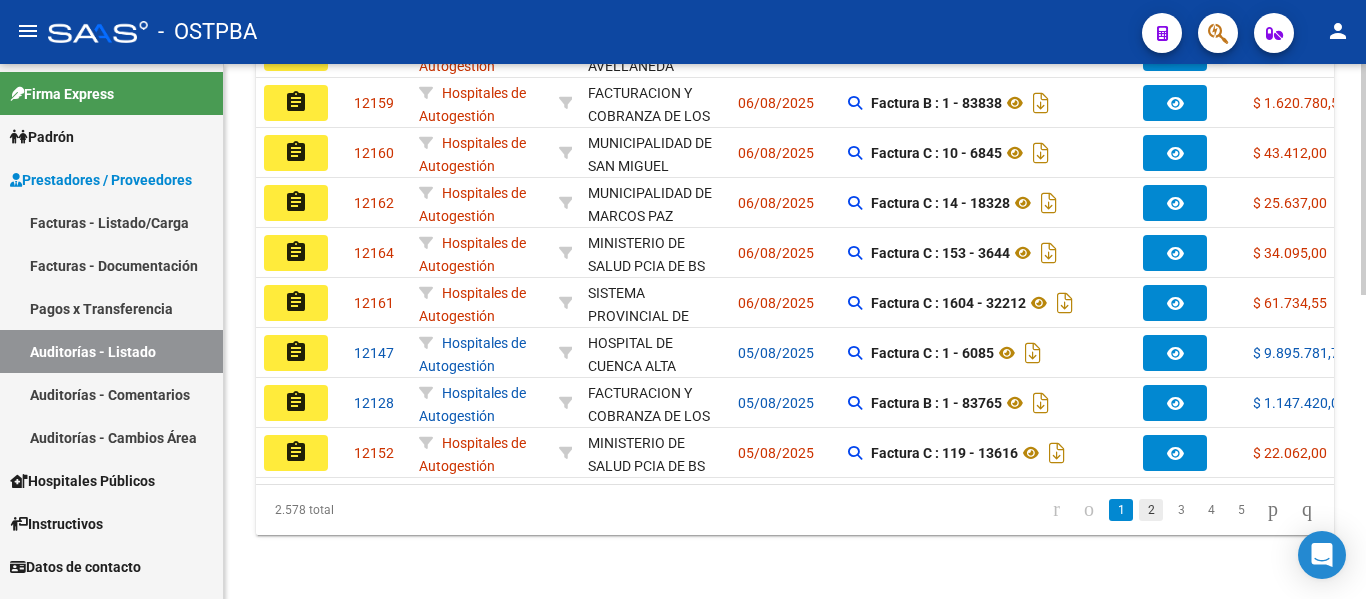 click on "2" 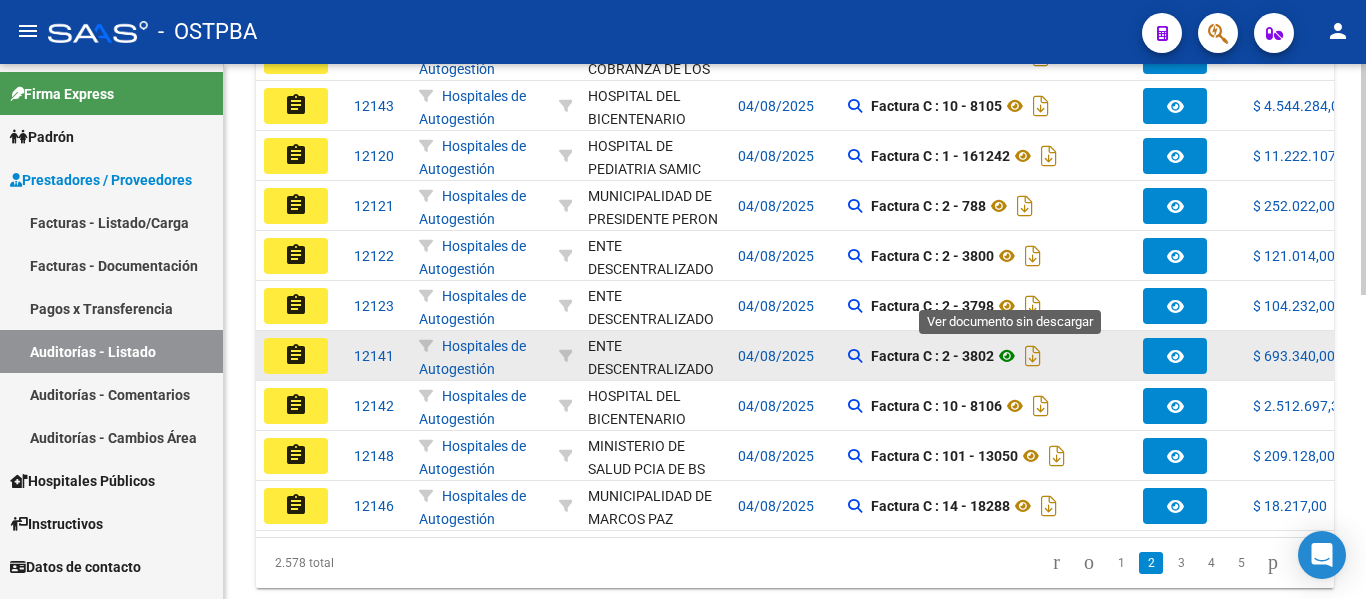 scroll, scrollTop: 600, scrollLeft: 0, axis: vertical 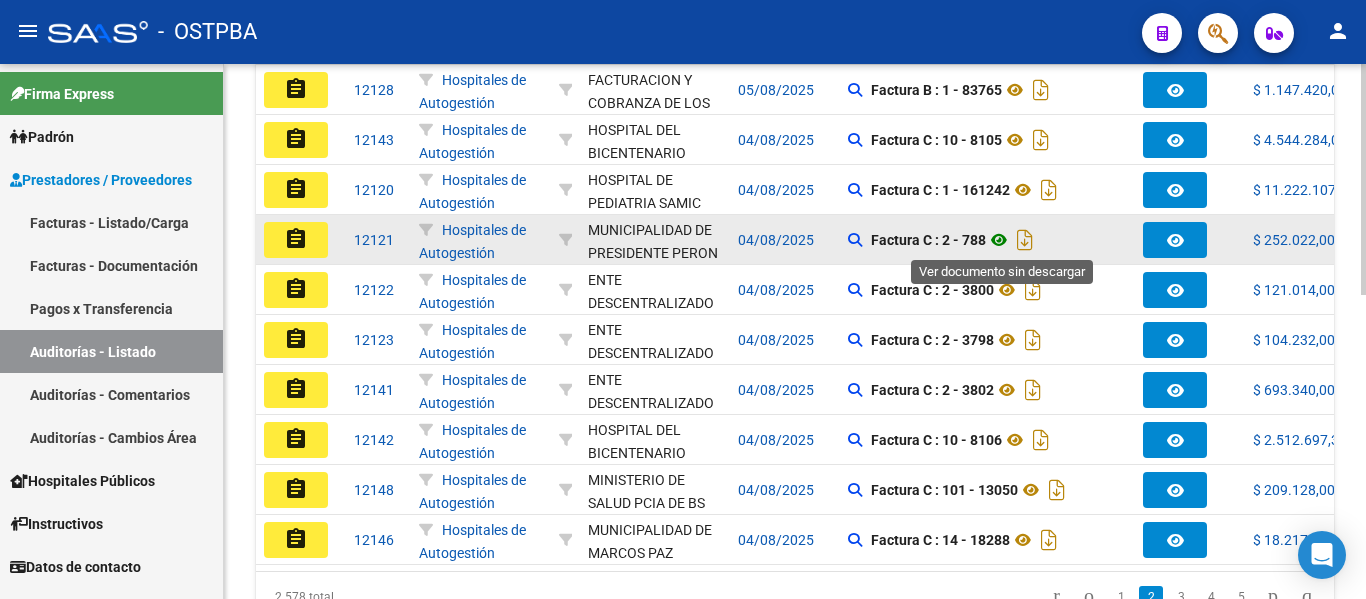 click 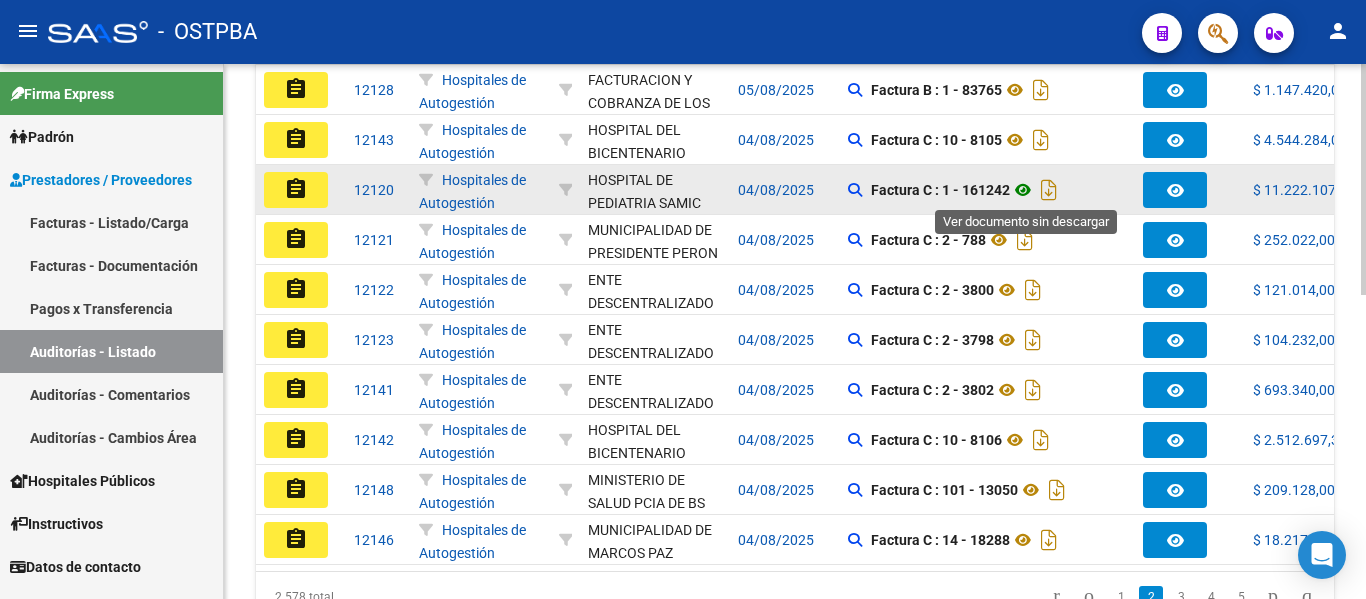click 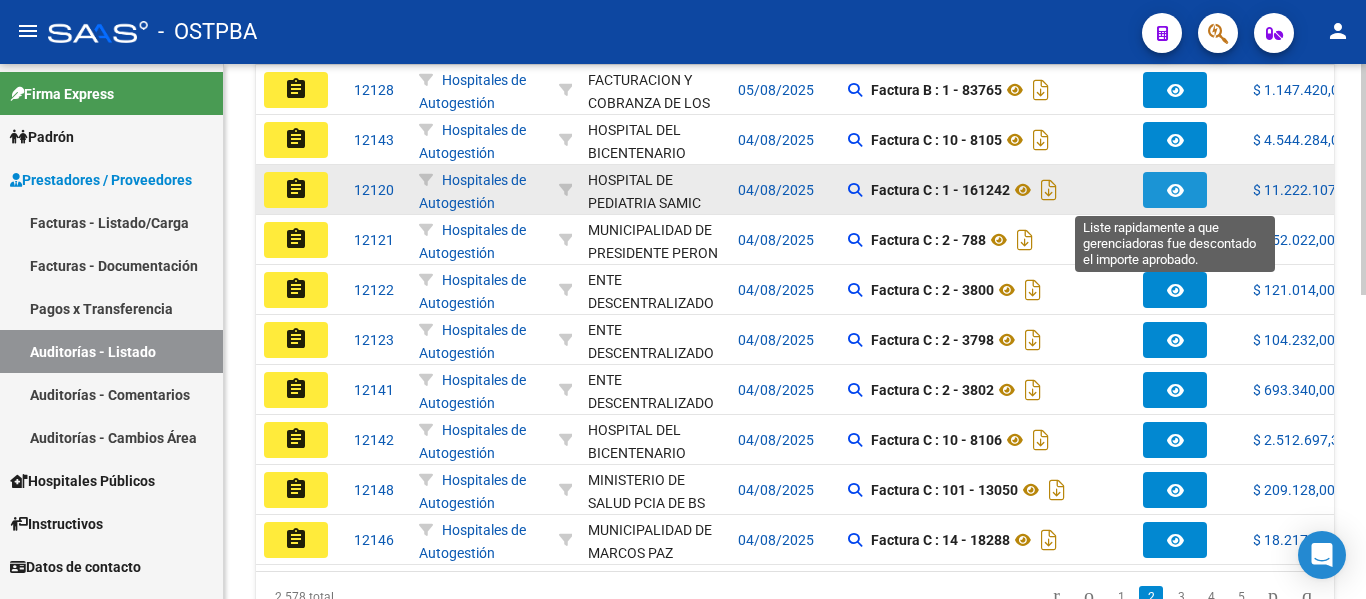 click 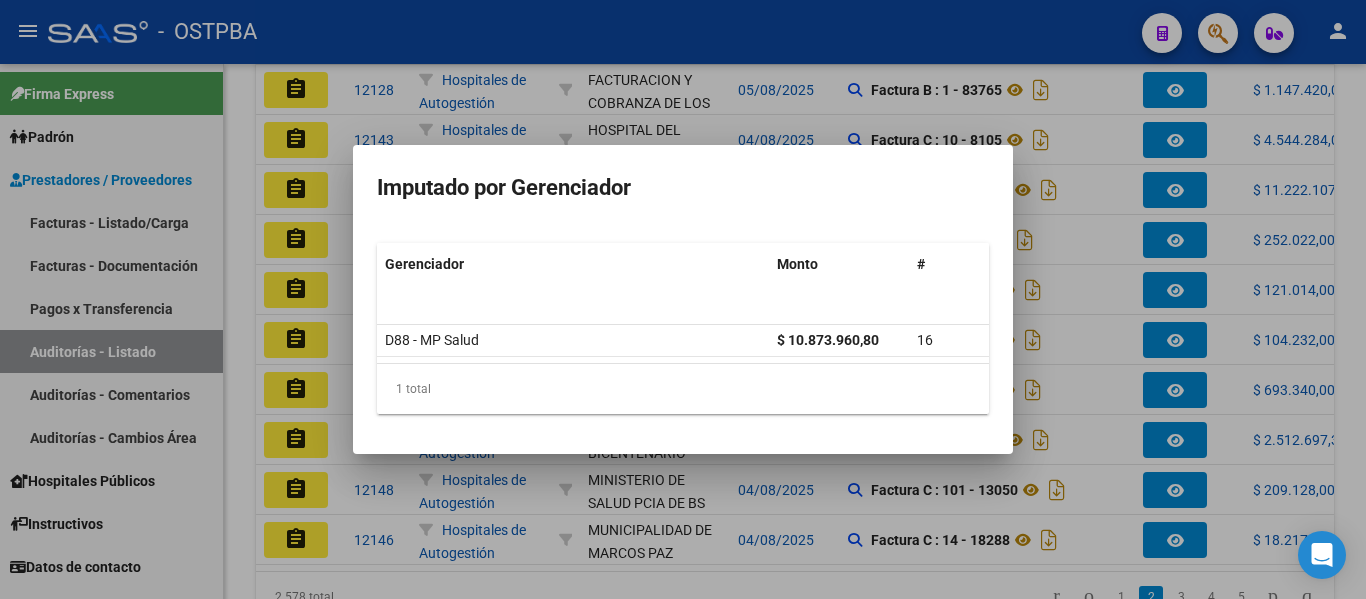 click at bounding box center [683, 299] 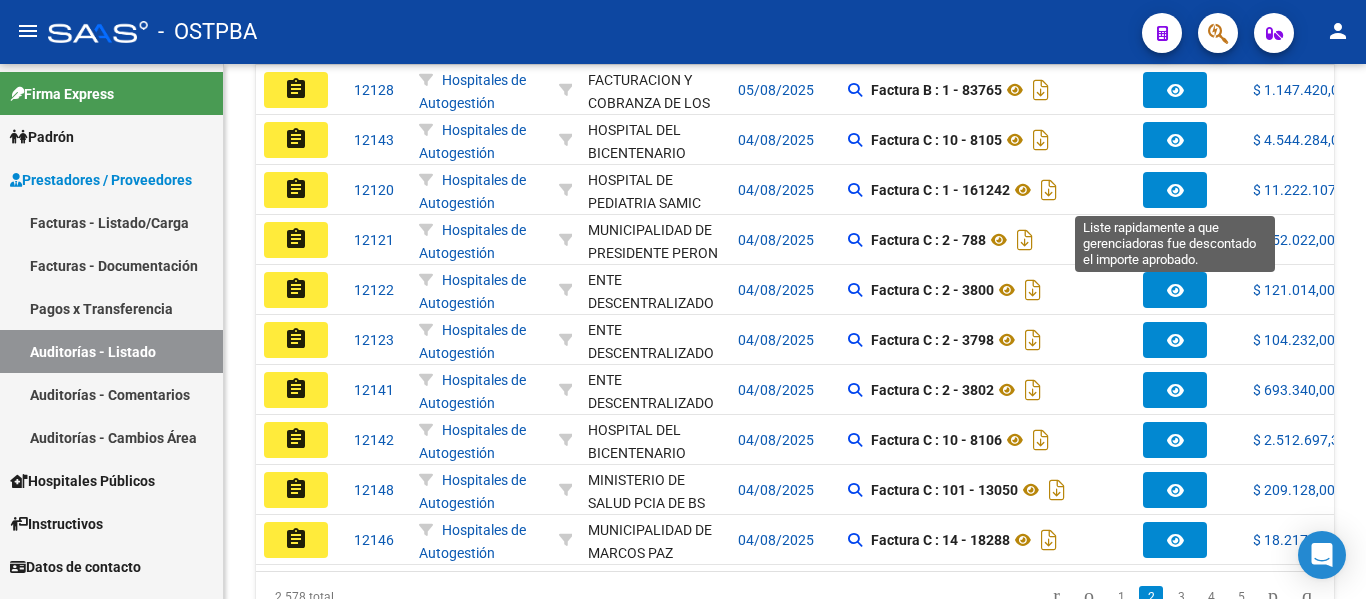 type 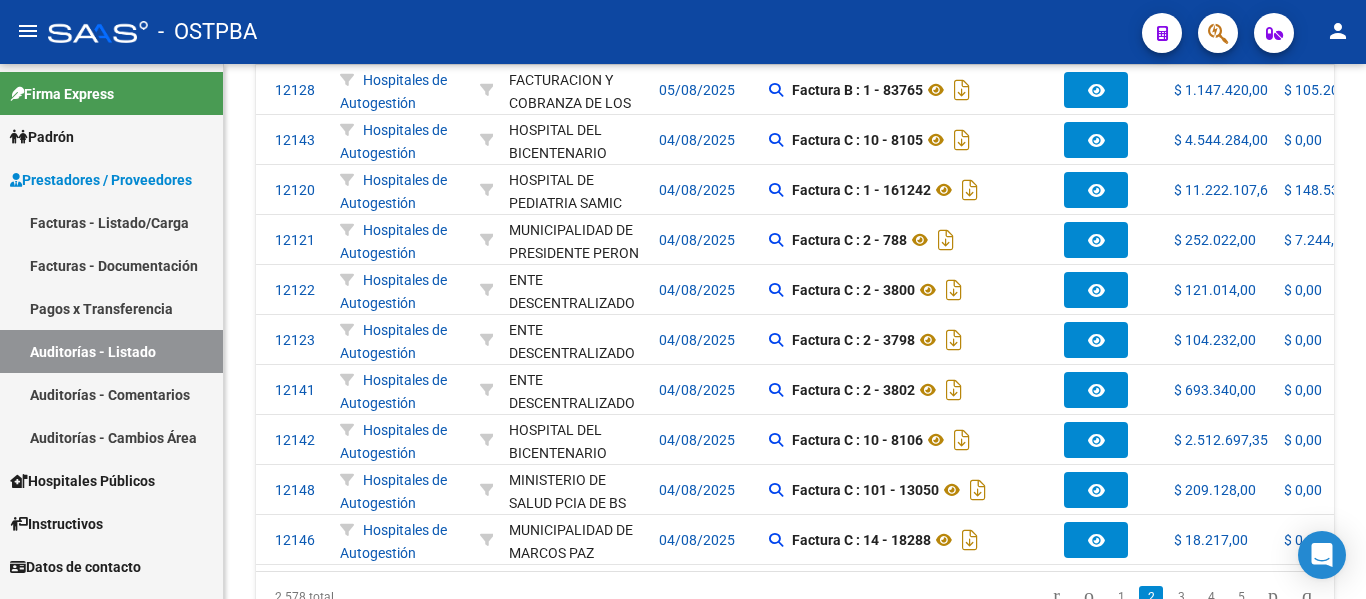 scroll, scrollTop: 0, scrollLeft: 80, axis: horizontal 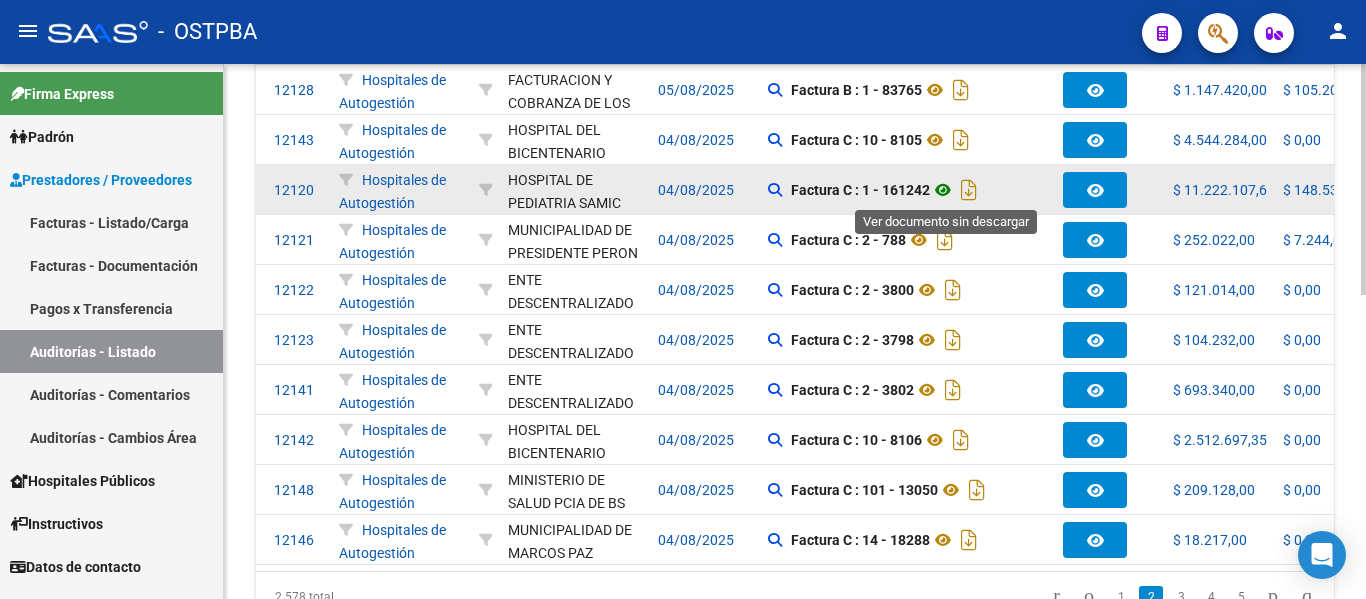 click 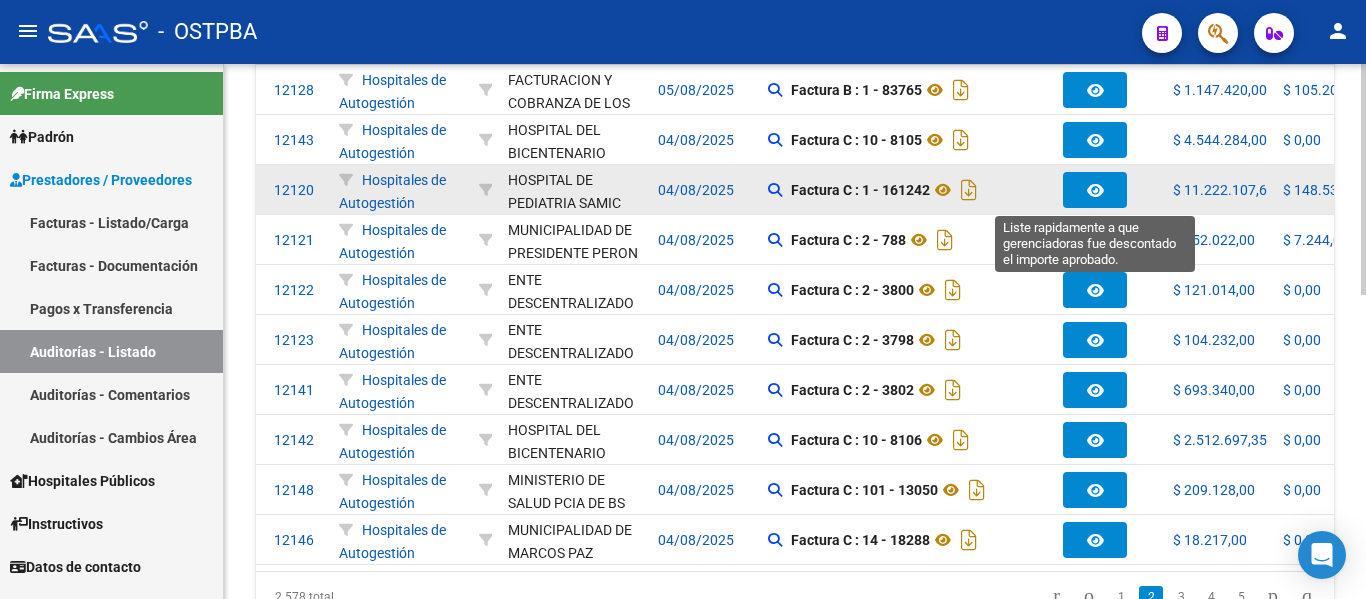 click 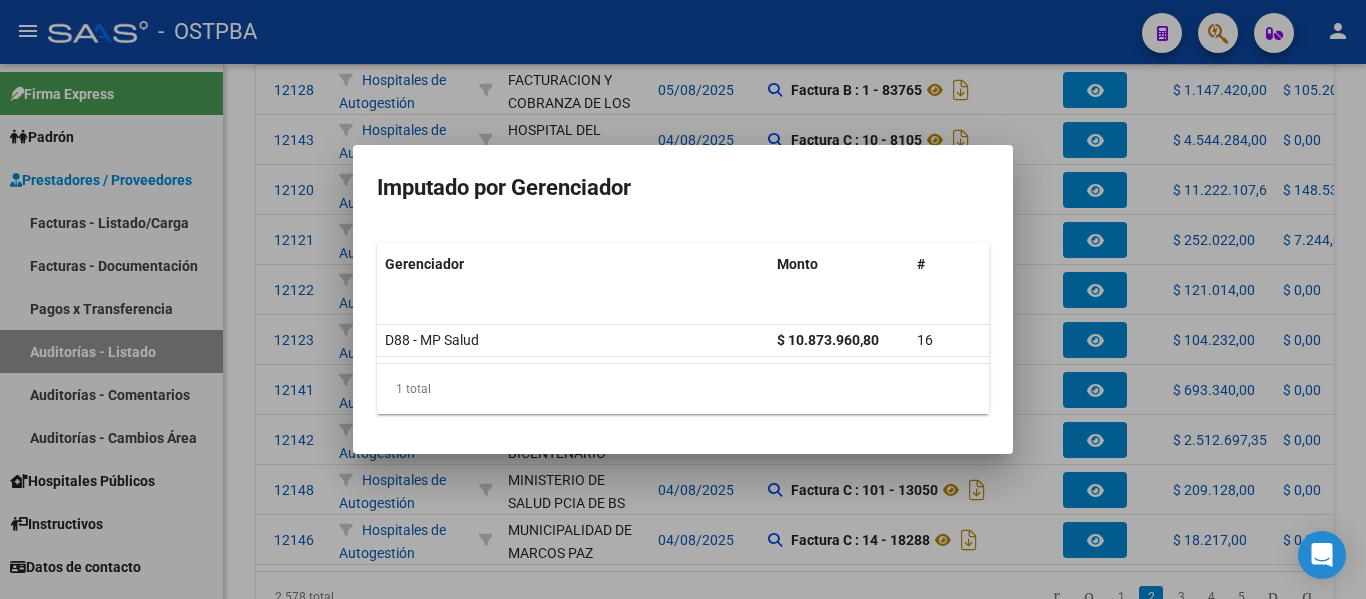 click at bounding box center [683, 299] 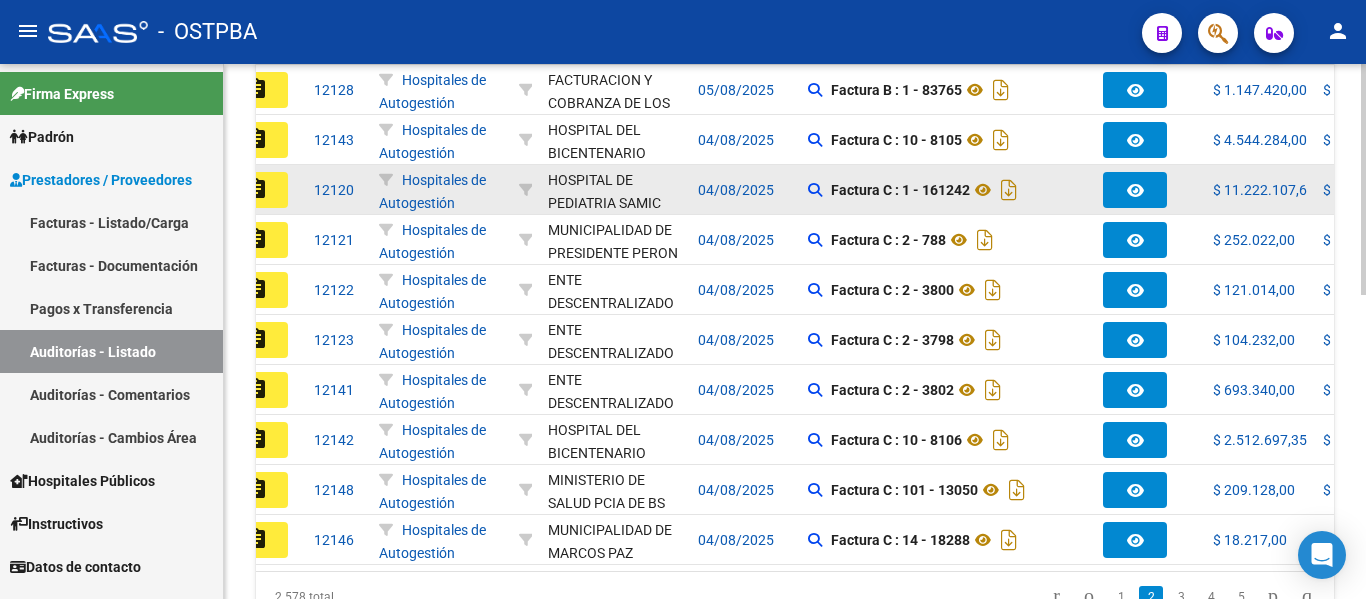 scroll, scrollTop: 0, scrollLeft: 0, axis: both 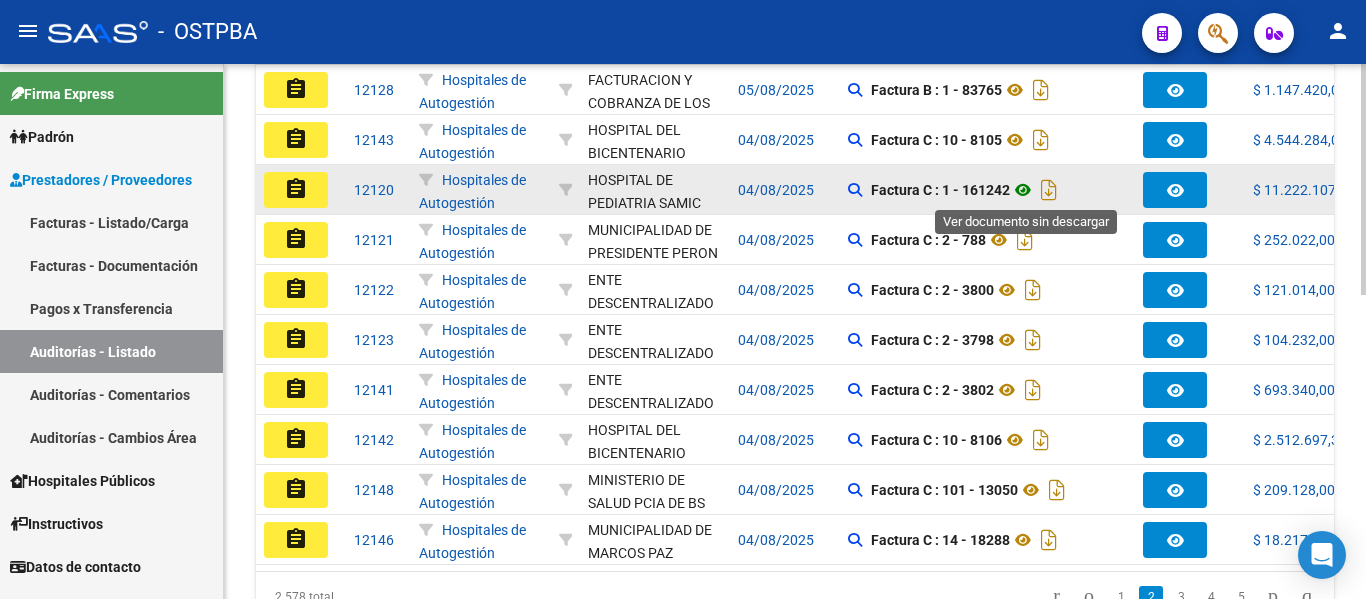 click 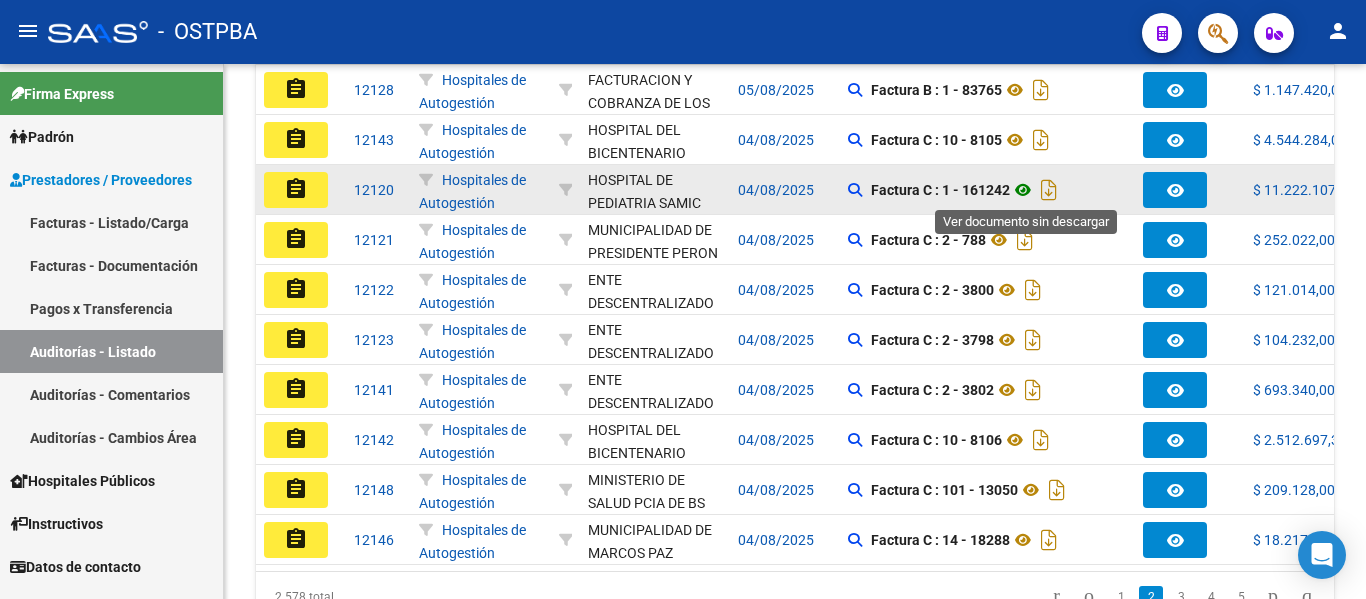 click 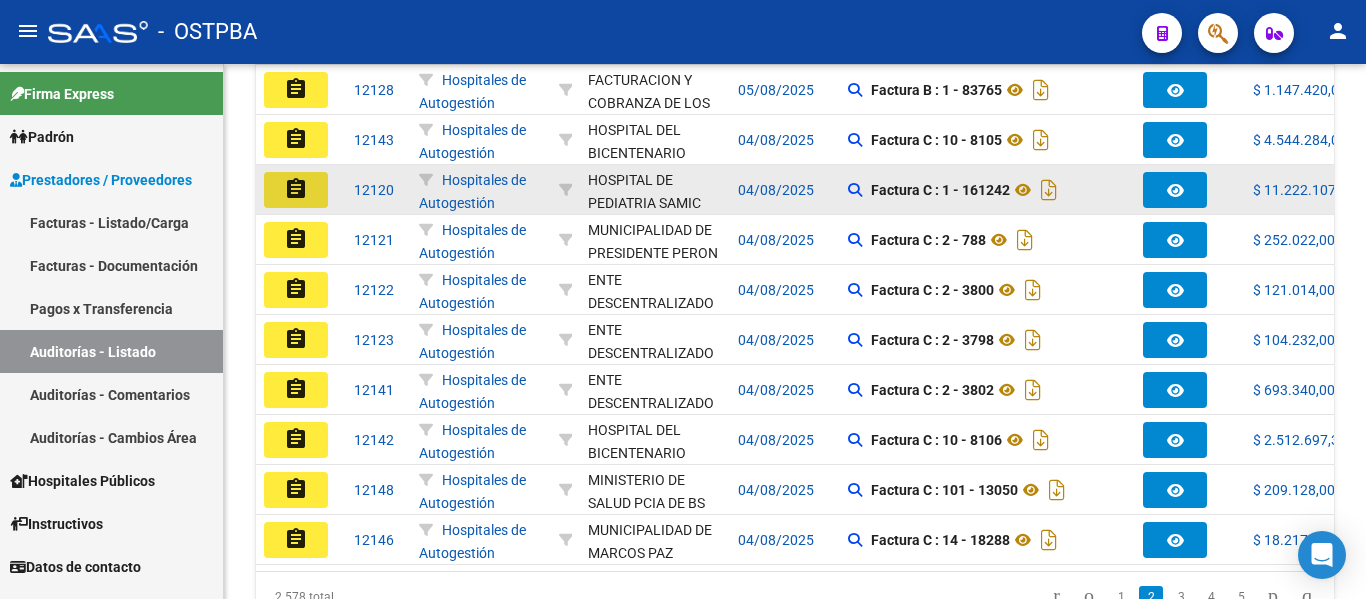 click on "assignment" 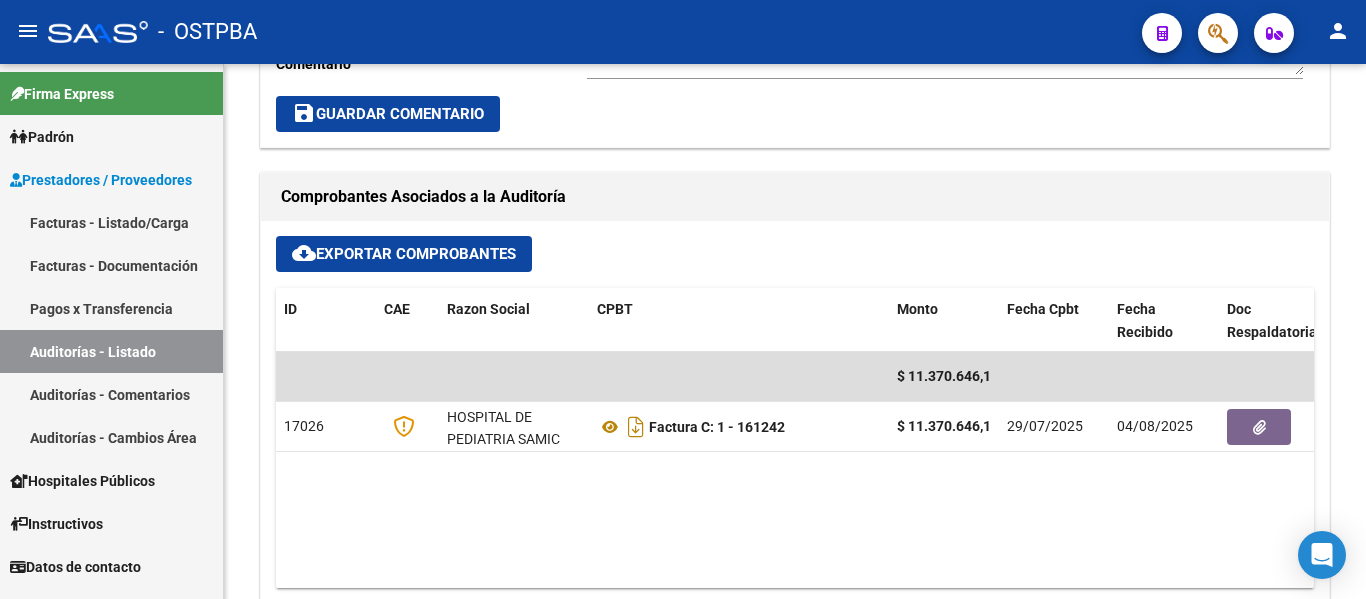 scroll, scrollTop: 900, scrollLeft: 0, axis: vertical 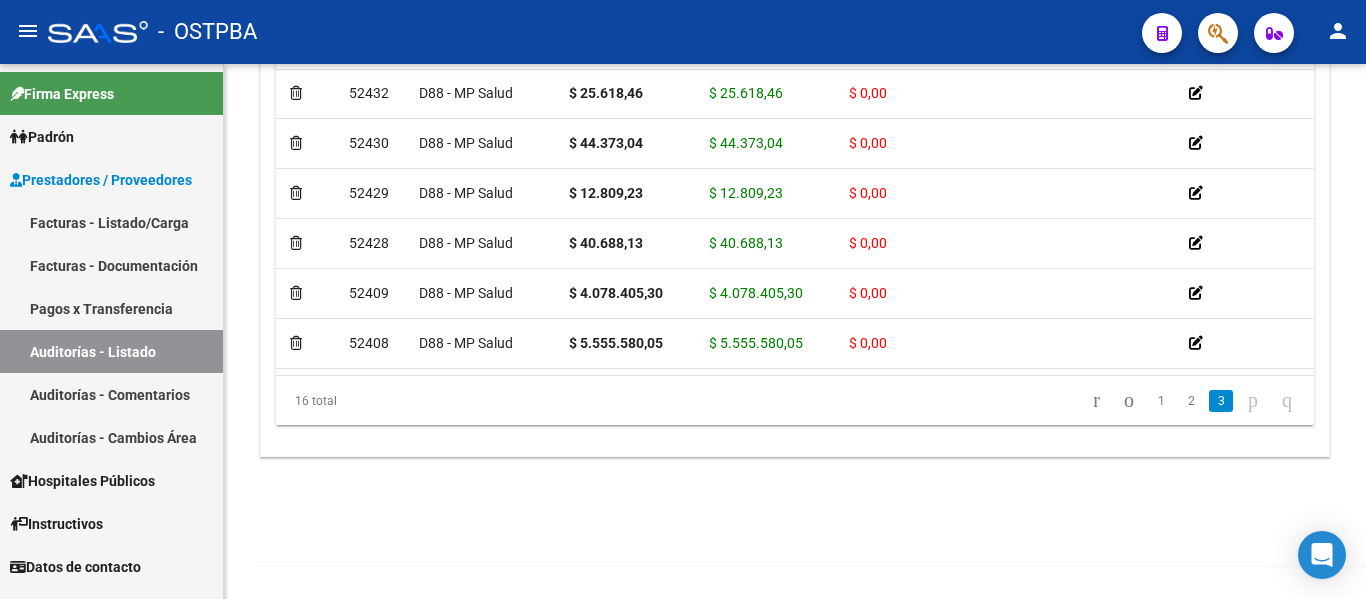 drag, startPoint x: 644, startPoint y: 378, endPoint x: 713, endPoint y: 366, distance: 70.035706 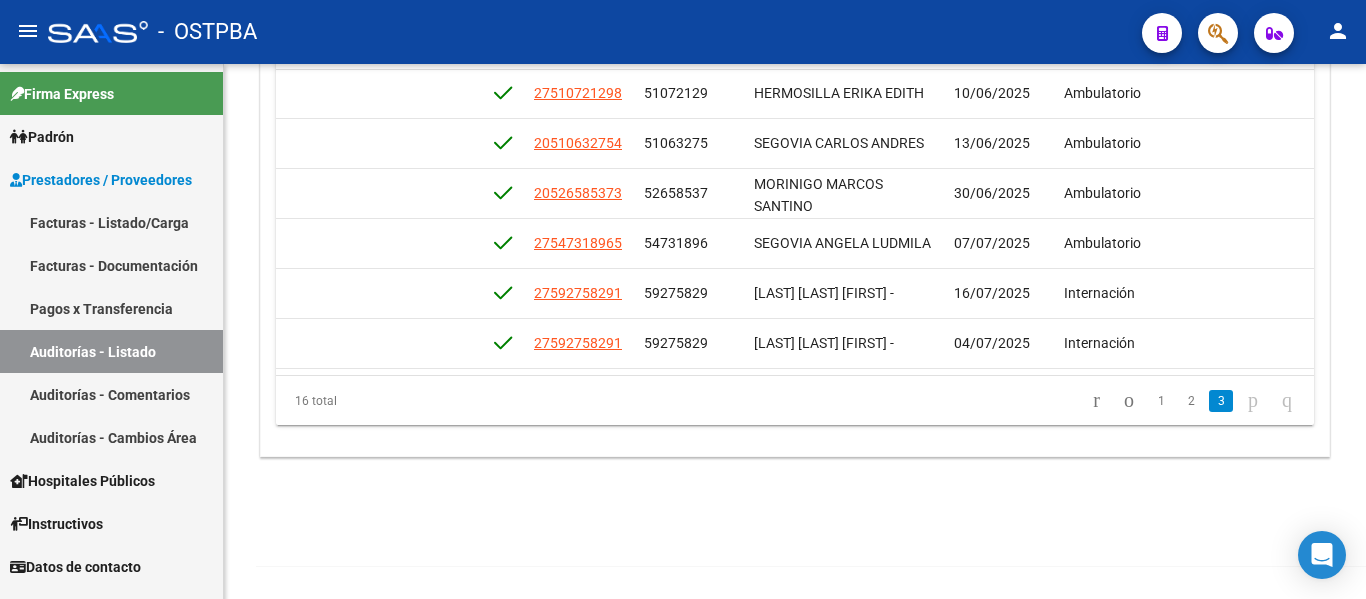 scroll, scrollTop: 517, scrollLeft: 1103, axis: both 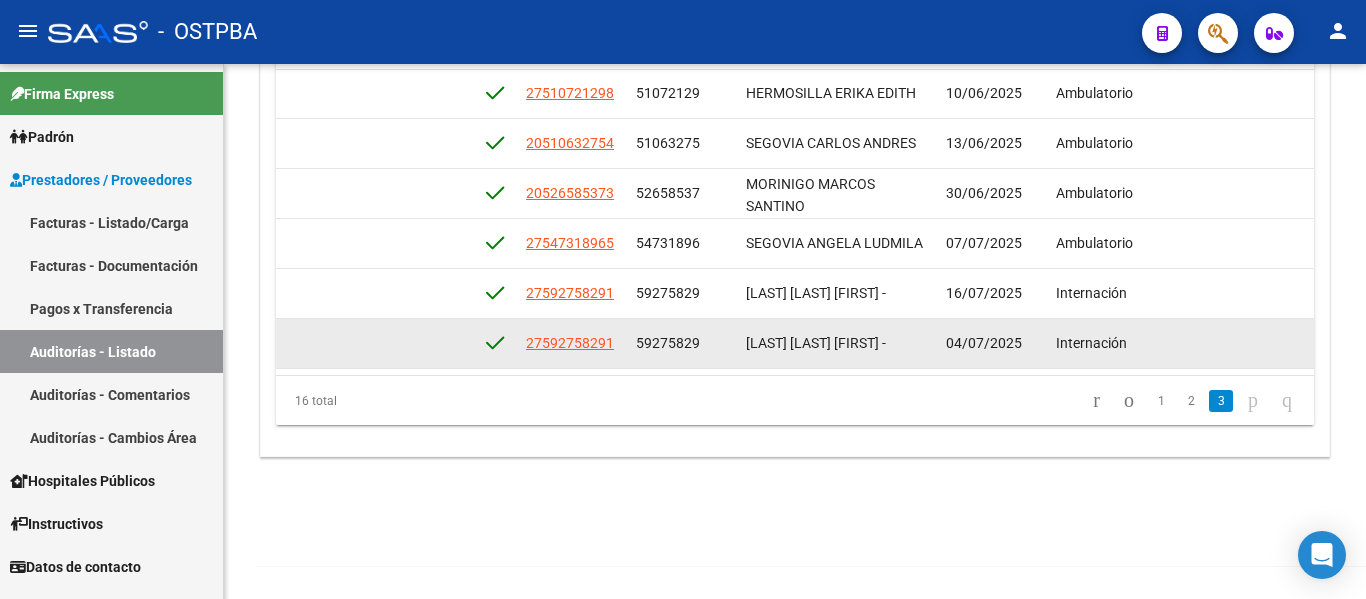 drag, startPoint x: 635, startPoint y: 326, endPoint x: 708, endPoint y: 322, distance: 73.109505 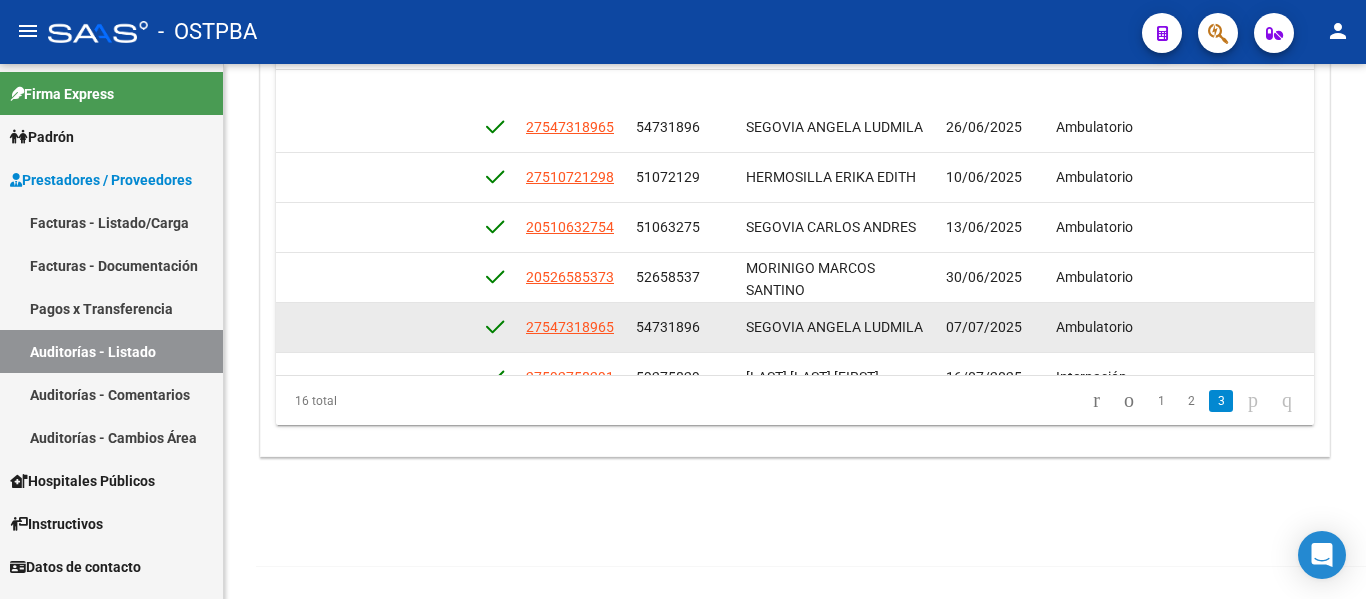 scroll, scrollTop: 517, scrollLeft: 1103, axis: both 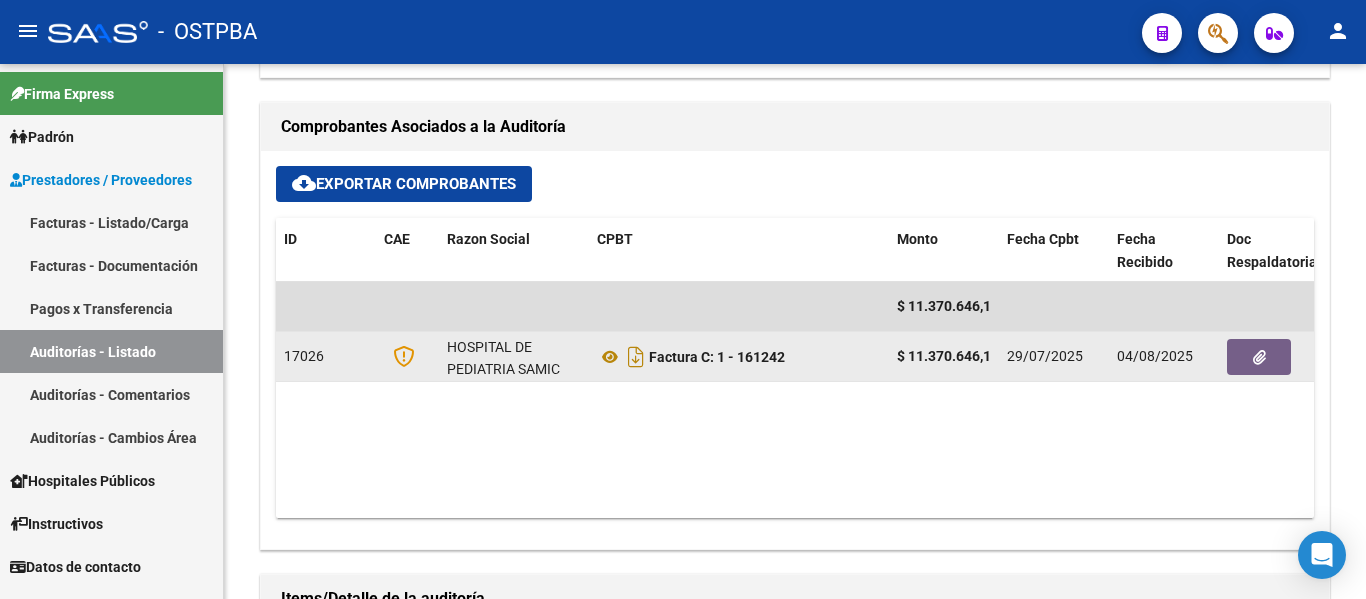 click 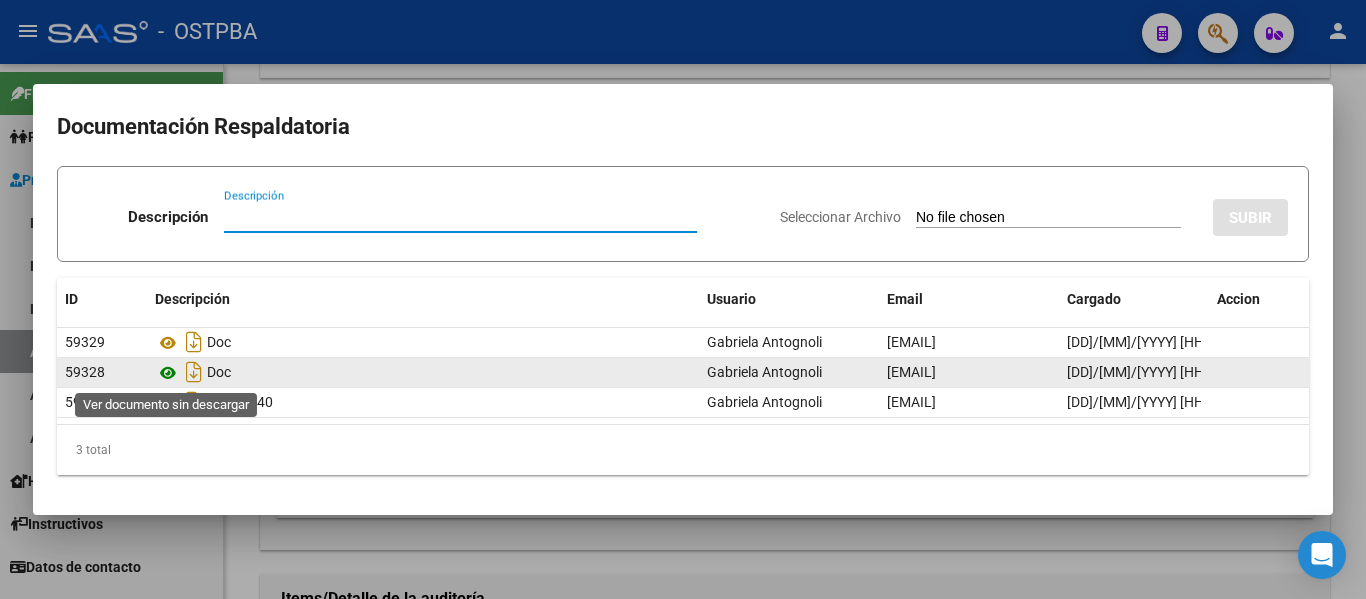 click 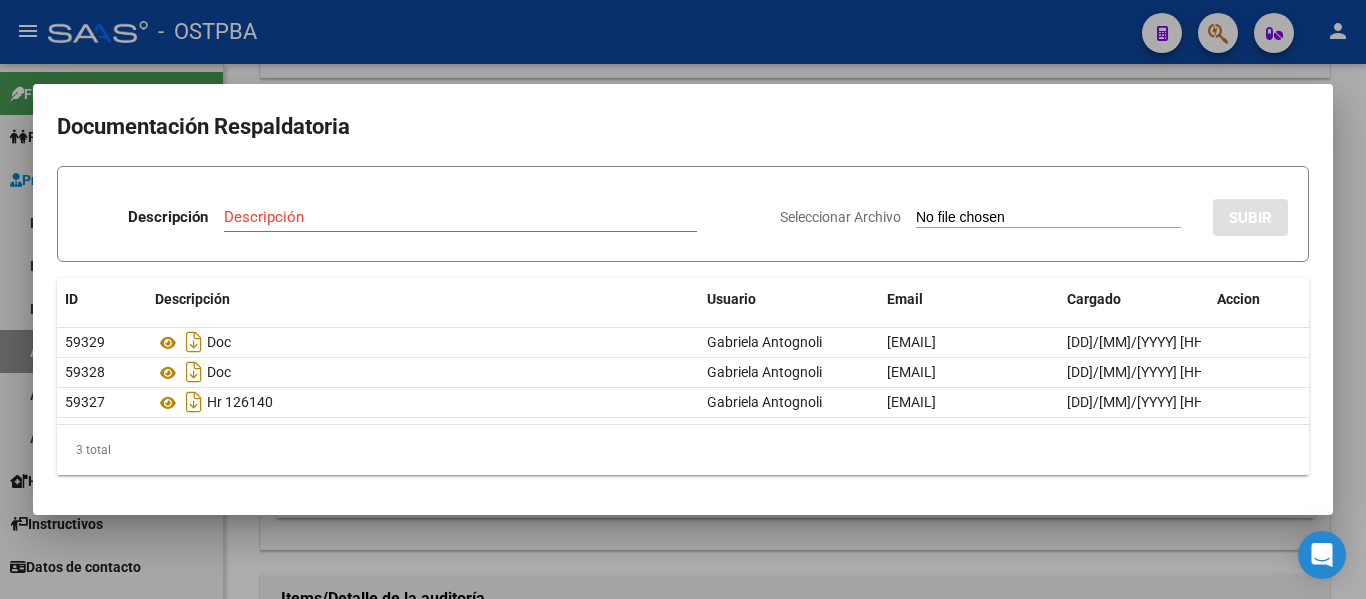 click at bounding box center (683, 299) 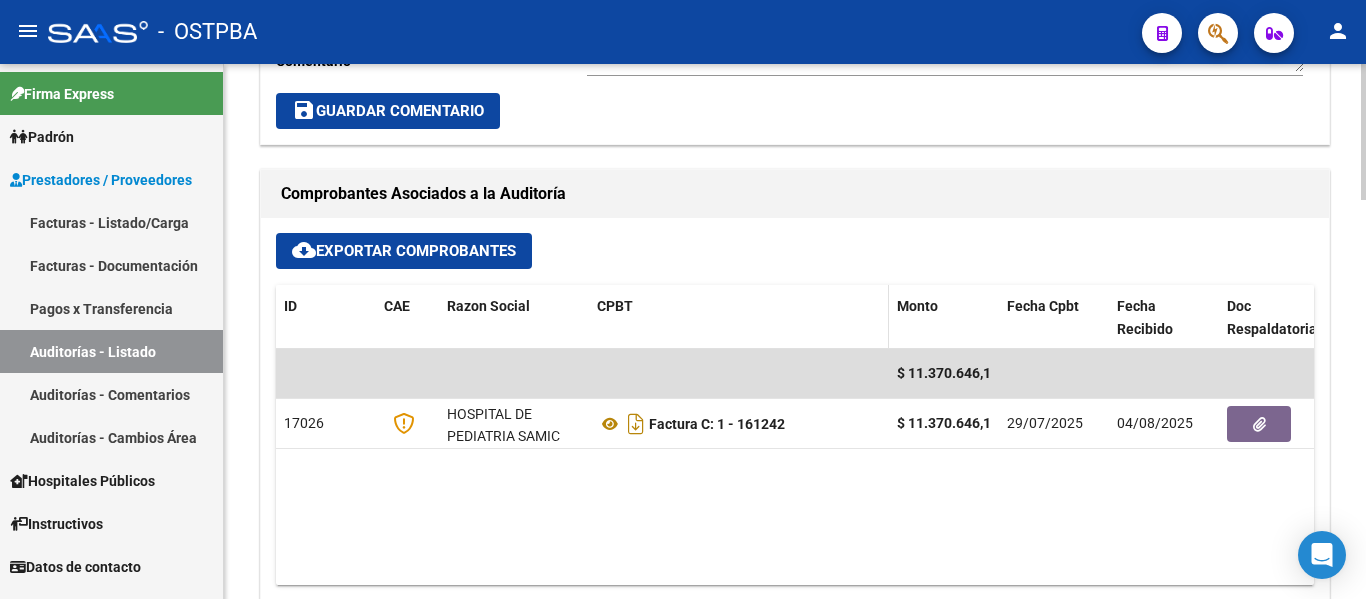 scroll, scrollTop: 770, scrollLeft: 0, axis: vertical 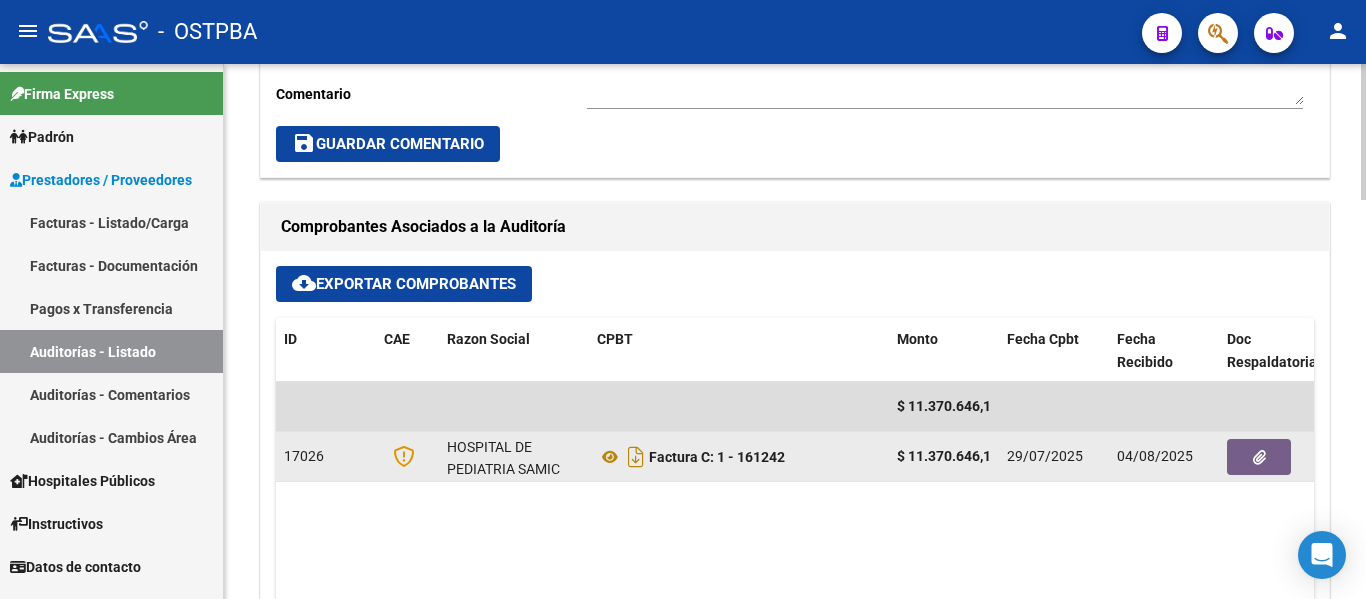 click 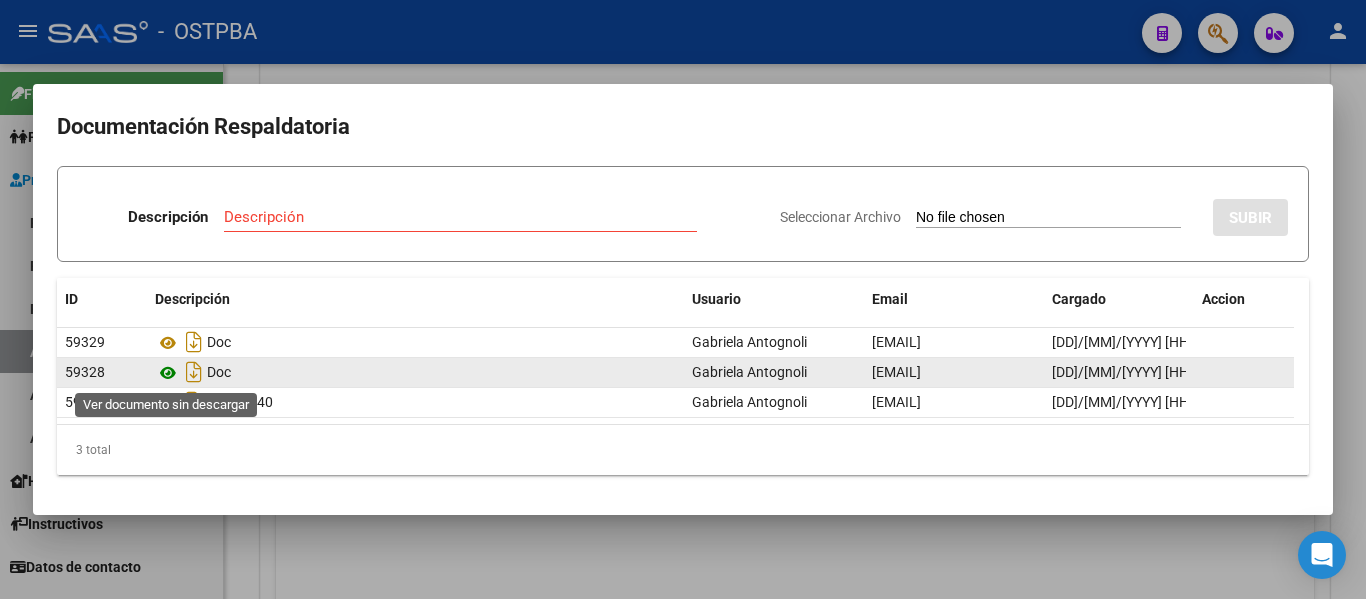 click 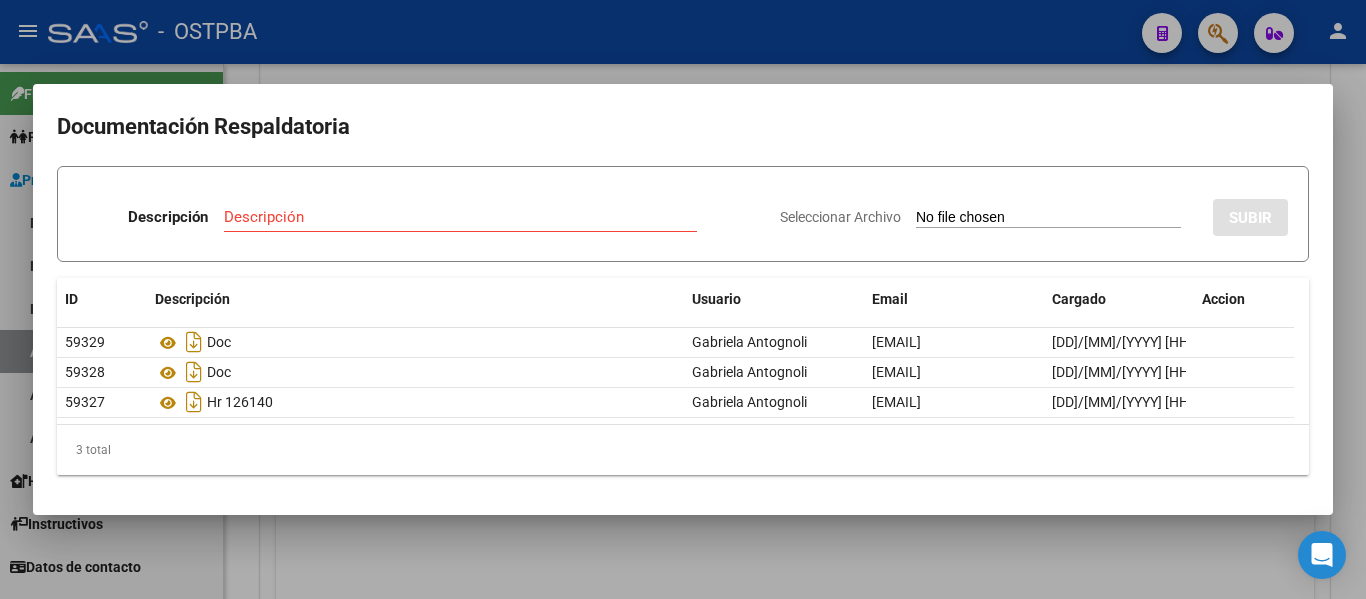 click at bounding box center (683, 299) 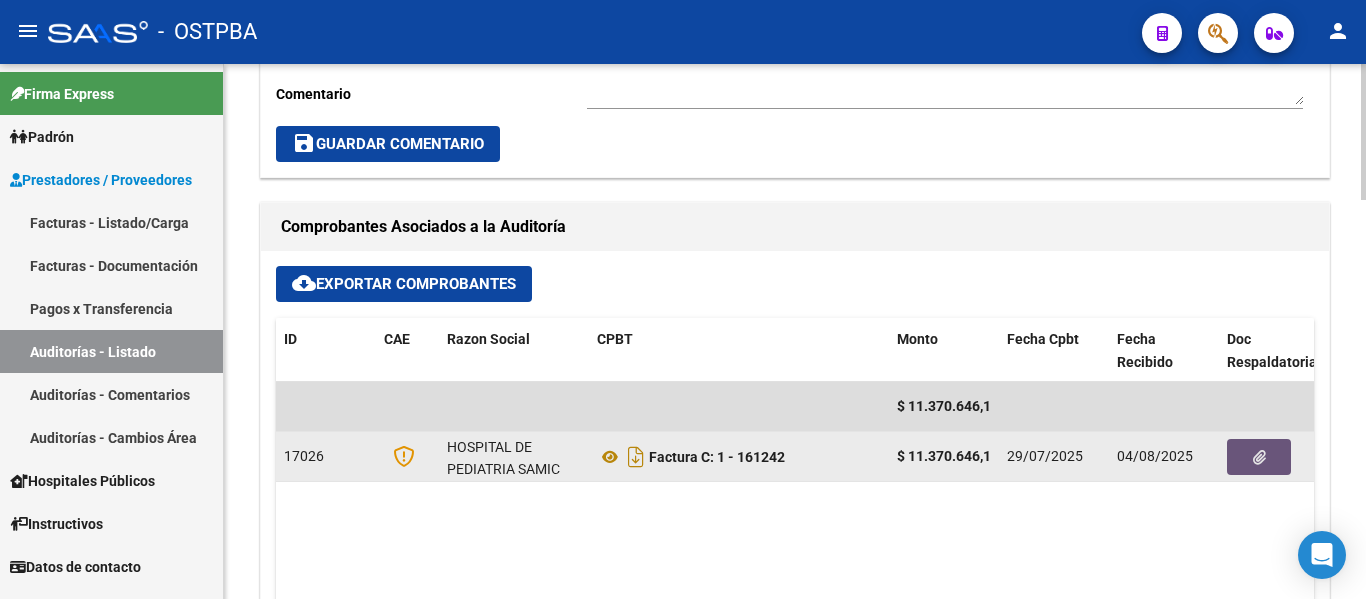 click 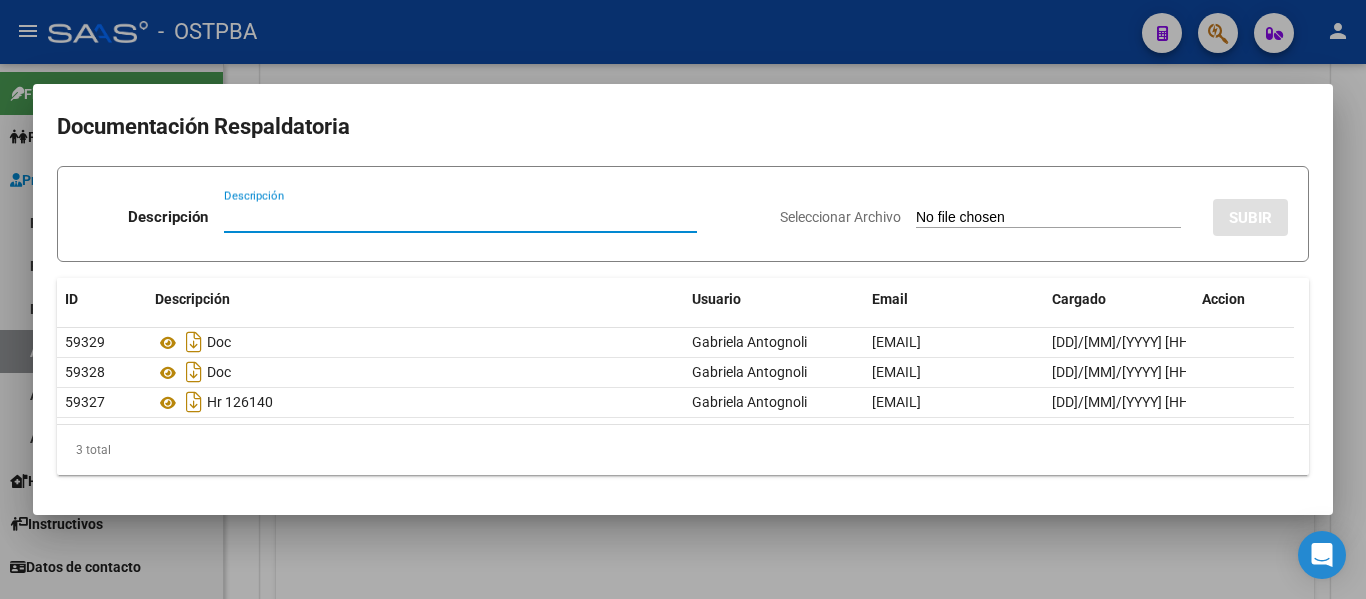 click at bounding box center [683, 299] 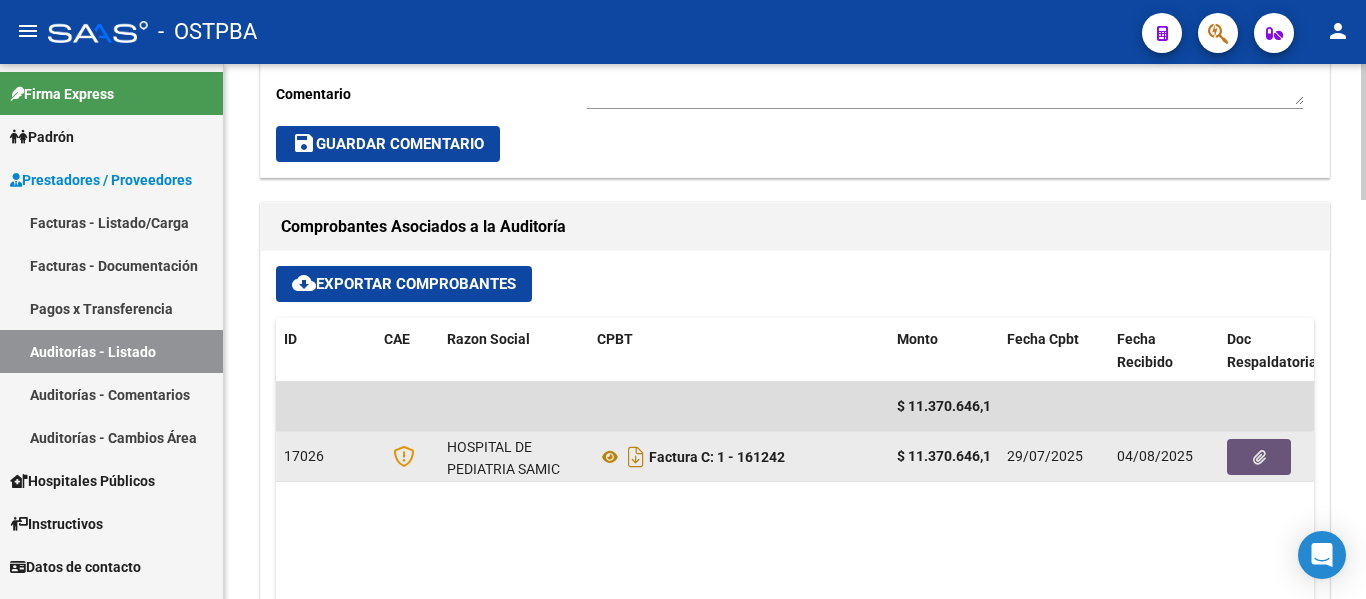 click 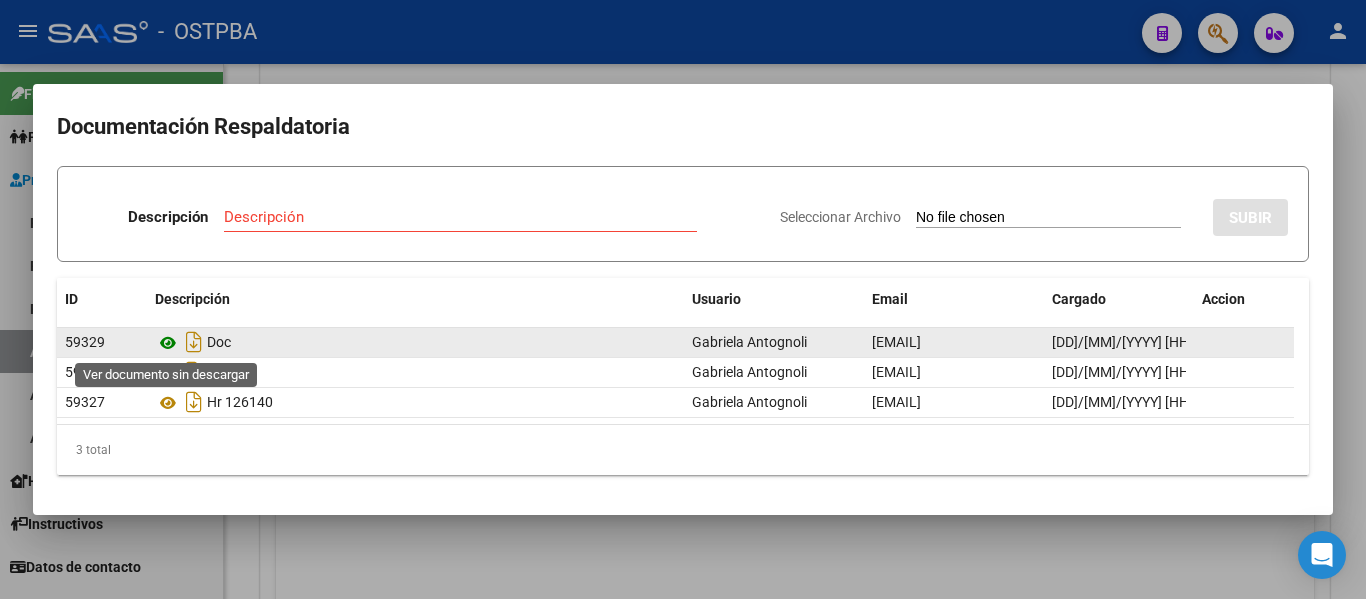 click 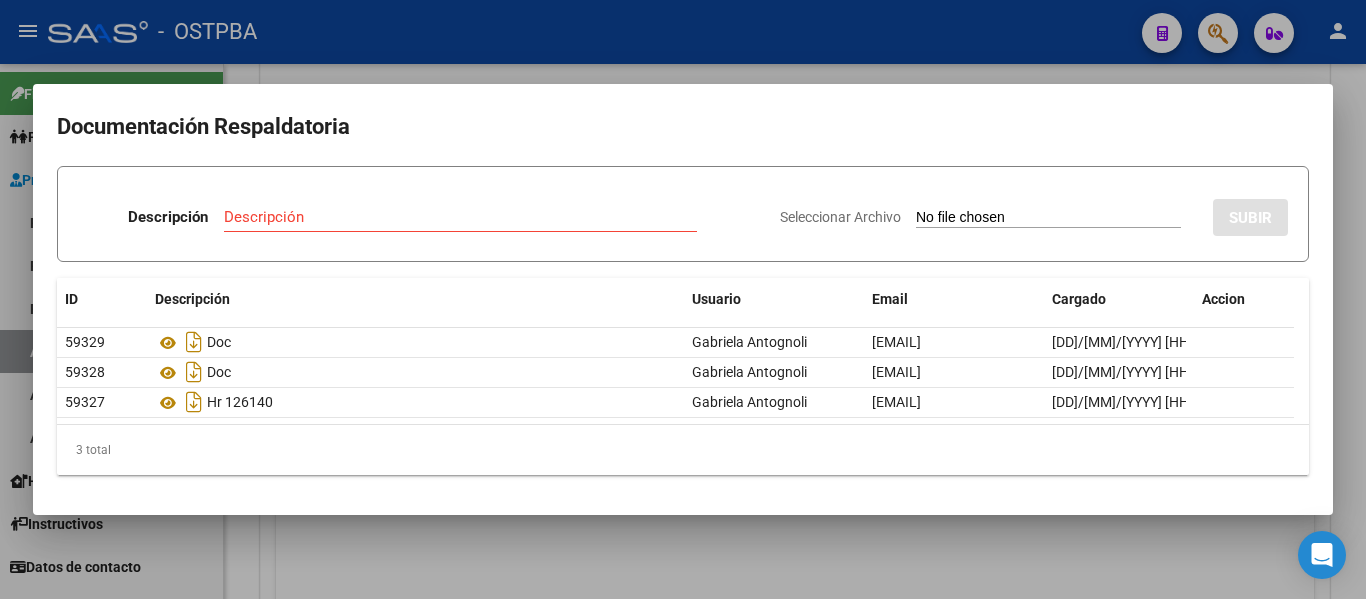 click at bounding box center (683, 299) 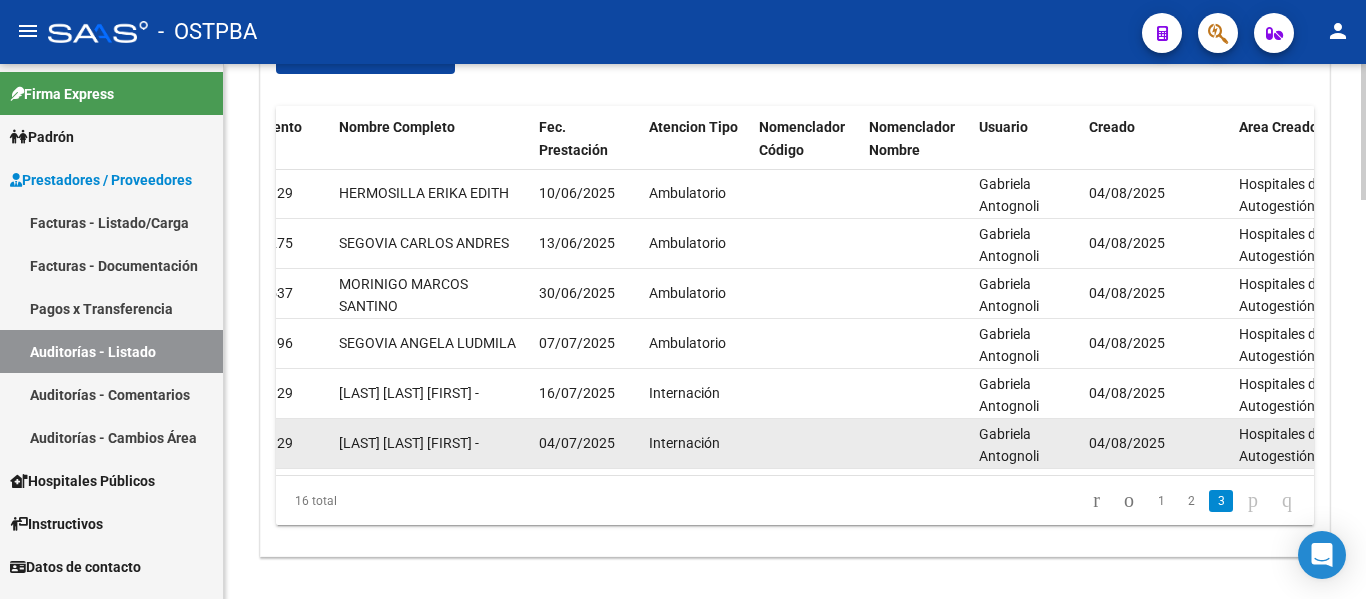 scroll, scrollTop: 1570, scrollLeft: 0, axis: vertical 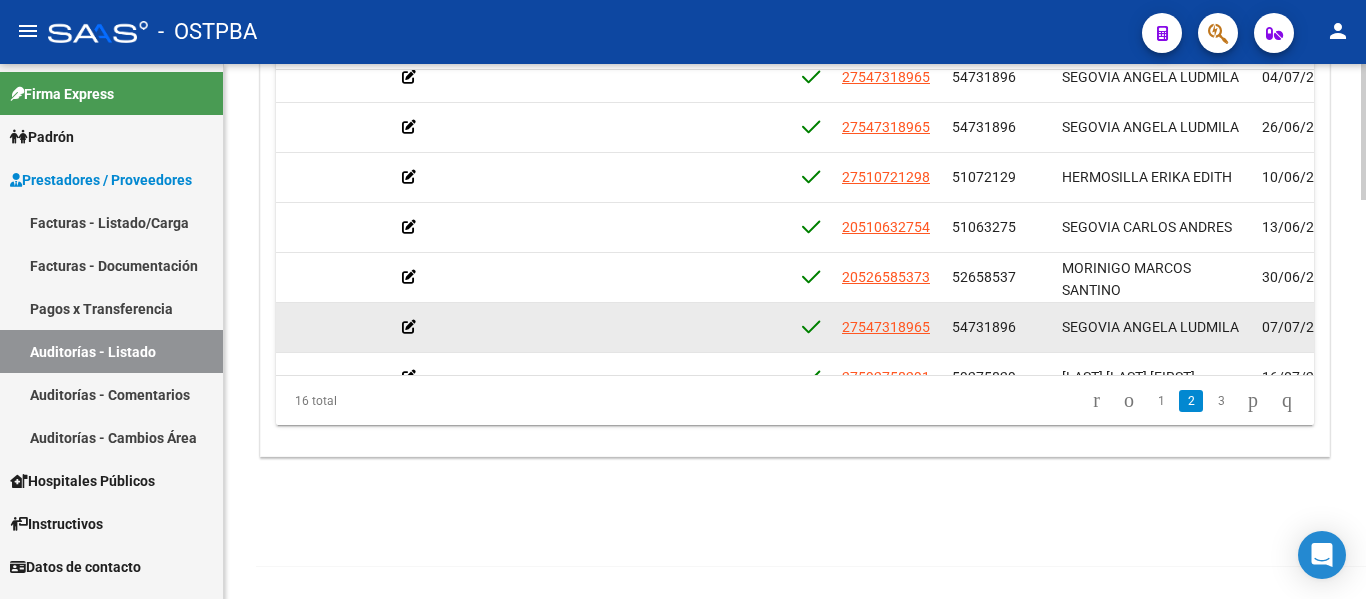 drag, startPoint x: 950, startPoint y: 325, endPoint x: 1023, endPoint y: 329, distance: 73.109505 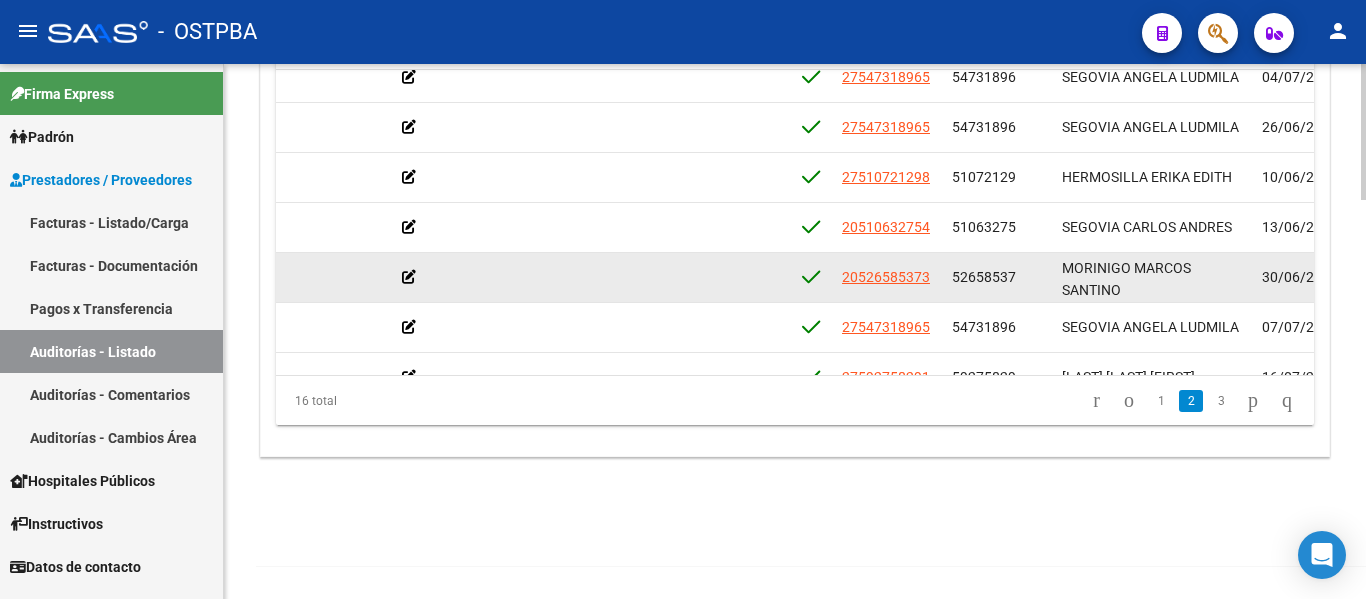 drag, startPoint x: 950, startPoint y: 271, endPoint x: 1024, endPoint y: 272, distance: 74.00676 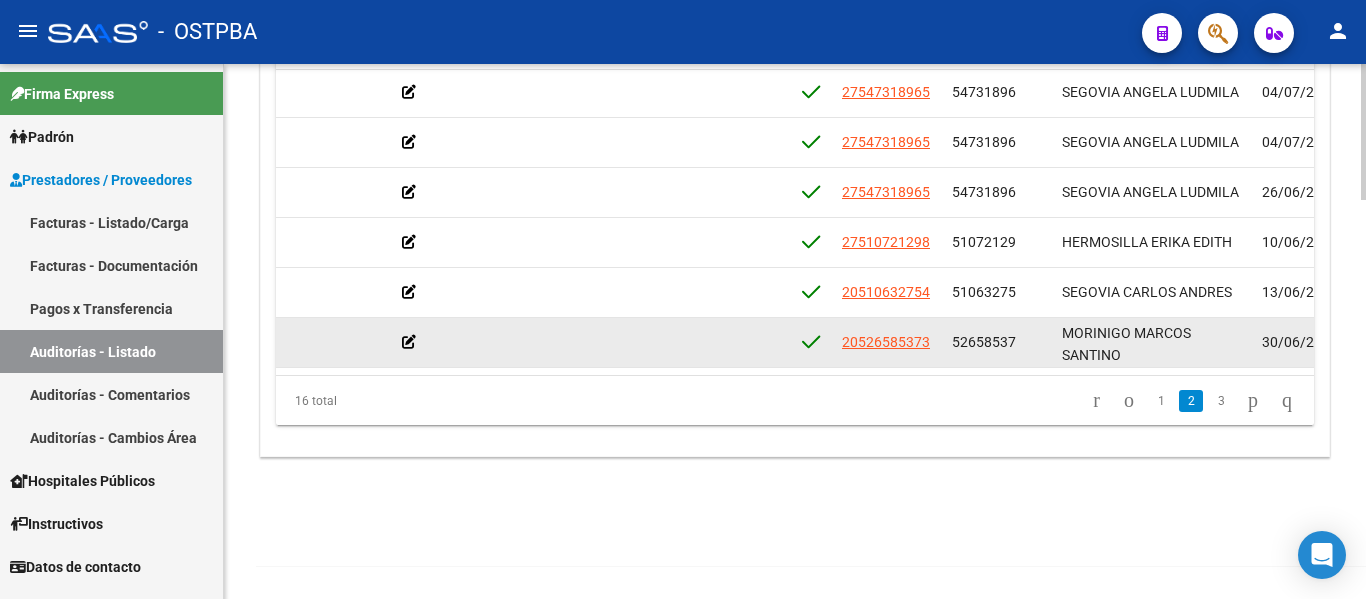 scroll, scrollTop: 317, scrollLeft: 787, axis: both 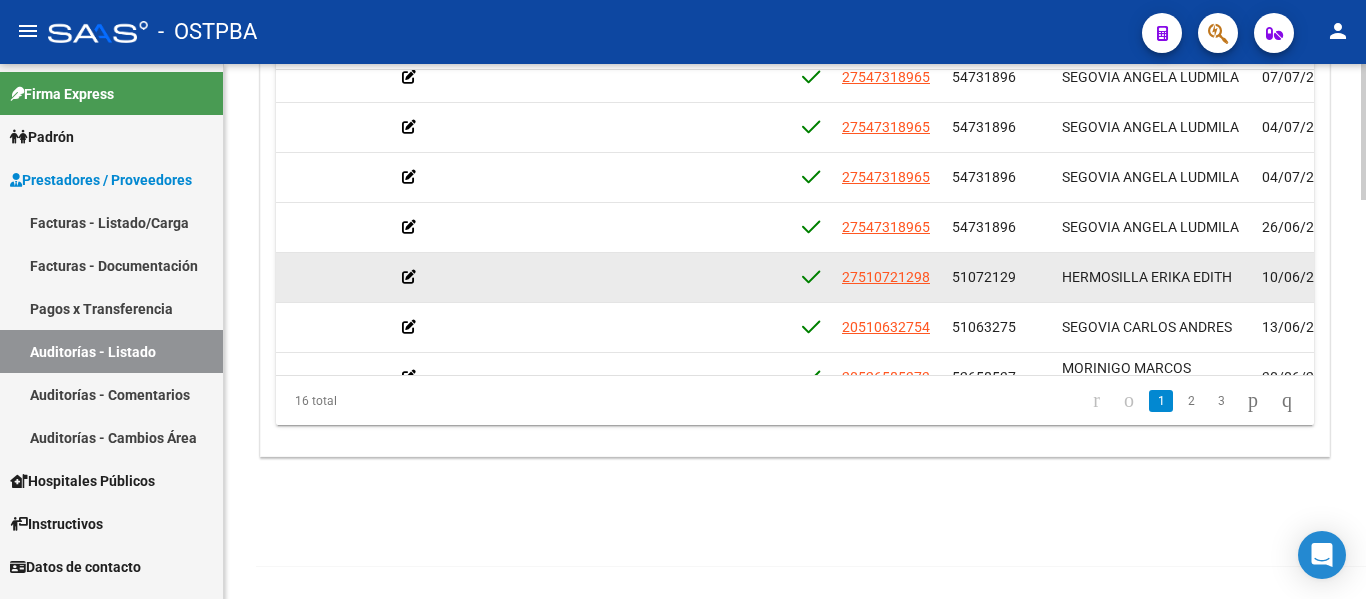 drag, startPoint x: 950, startPoint y: 274, endPoint x: 1012, endPoint y: 273, distance: 62.008064 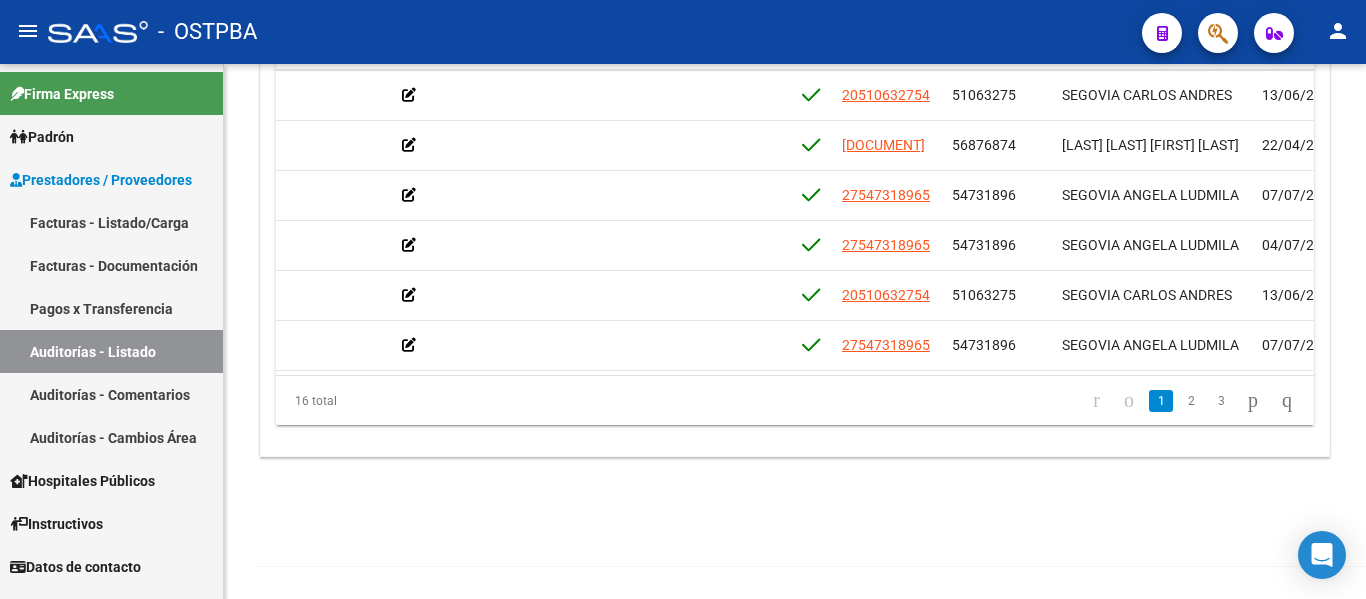 scroll, scrollTop: 17, scrollLeft: 787, axis: both 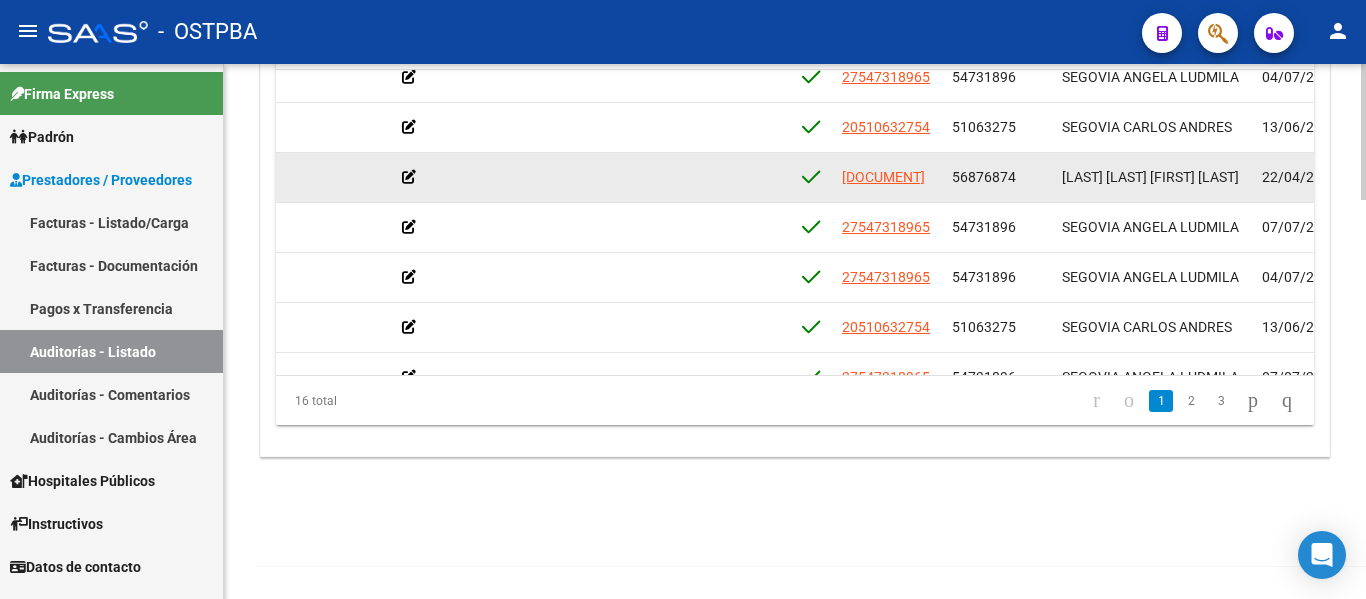 drag, startPoint x: 949, startPoint y: 177, endPoint x: 1018, endPoint y: 184, distance: 69.354164 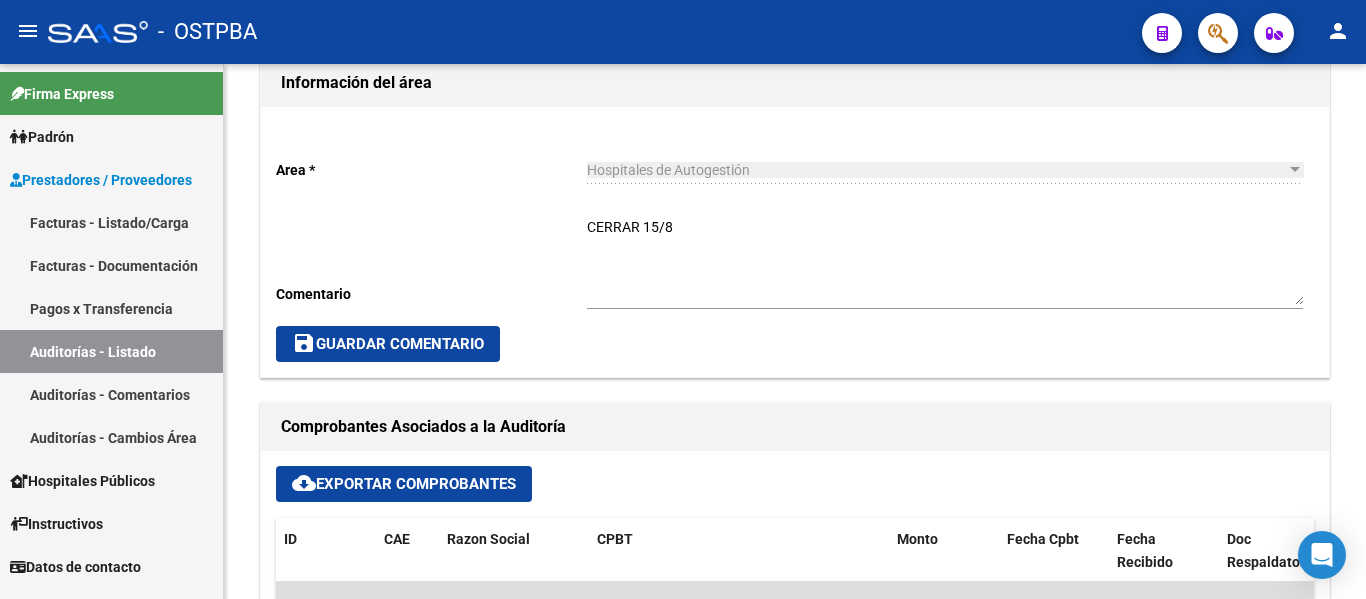 scroll, scrollTop: 0, scrollLeft: 0, axis: both 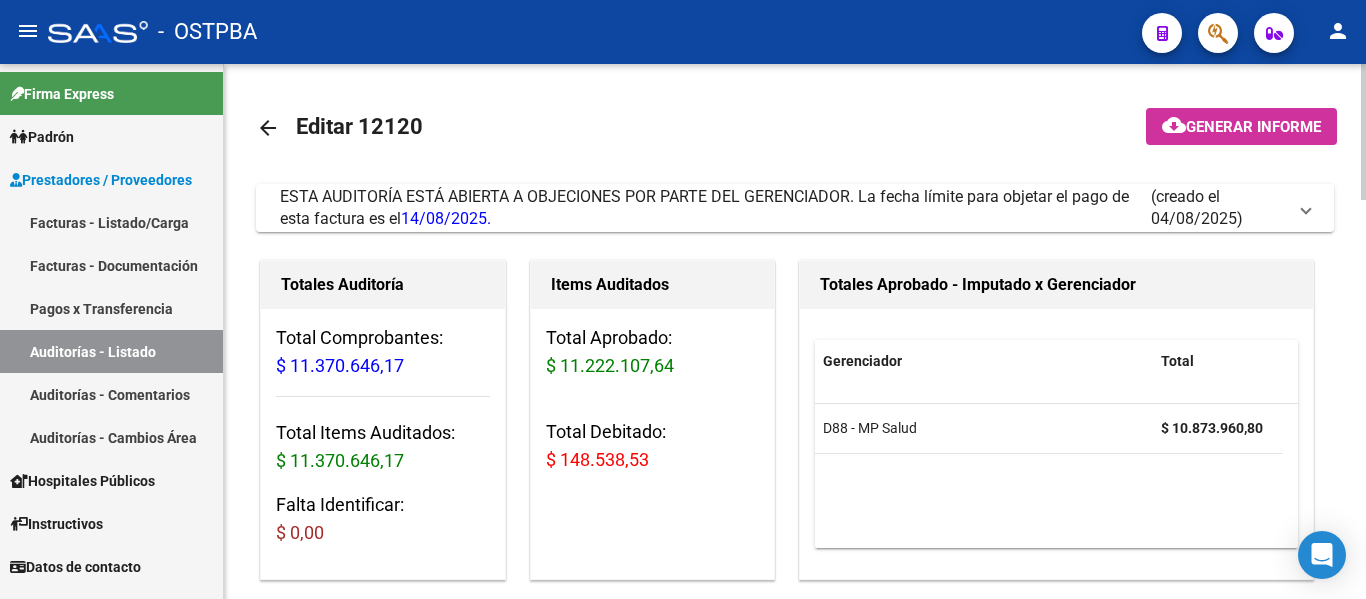 click on "arrow_back" 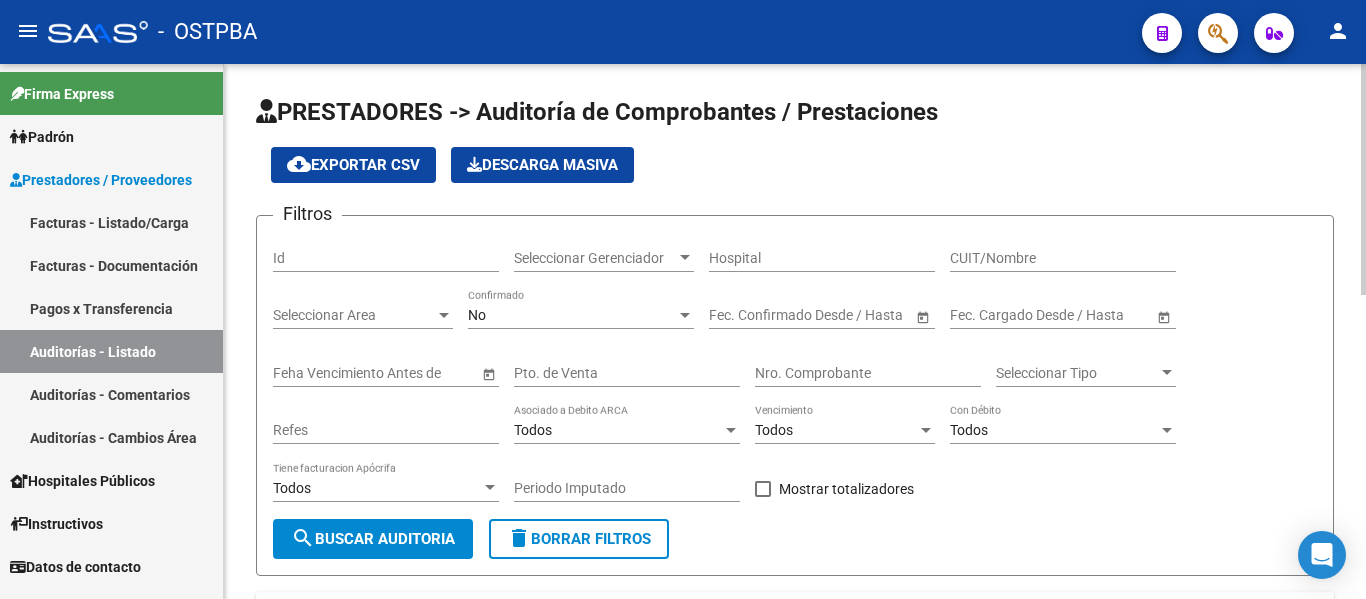 click on "Filtros Id Seleccionar Gerenciador Seleccionar Gerenciador Hospital CUIT/Nombre Seleccionar Area Seleccionar Area No Confirmado Start date – End date Fec. Confirmado Desde / Hasta Start date – End date Fec. Cargado Desde / Hasta Feha Vencimiento Antes de Pto. de Venta Nro. Comprobante Seleccionar Tipo Seleccionar Tipo Refes Todos Asociado a Debito ARCA Todos Vencimiento Todos Con Débito Todos Tiene facturacion Apócrifa Periodo Imputado    Mostrar totalizadores" 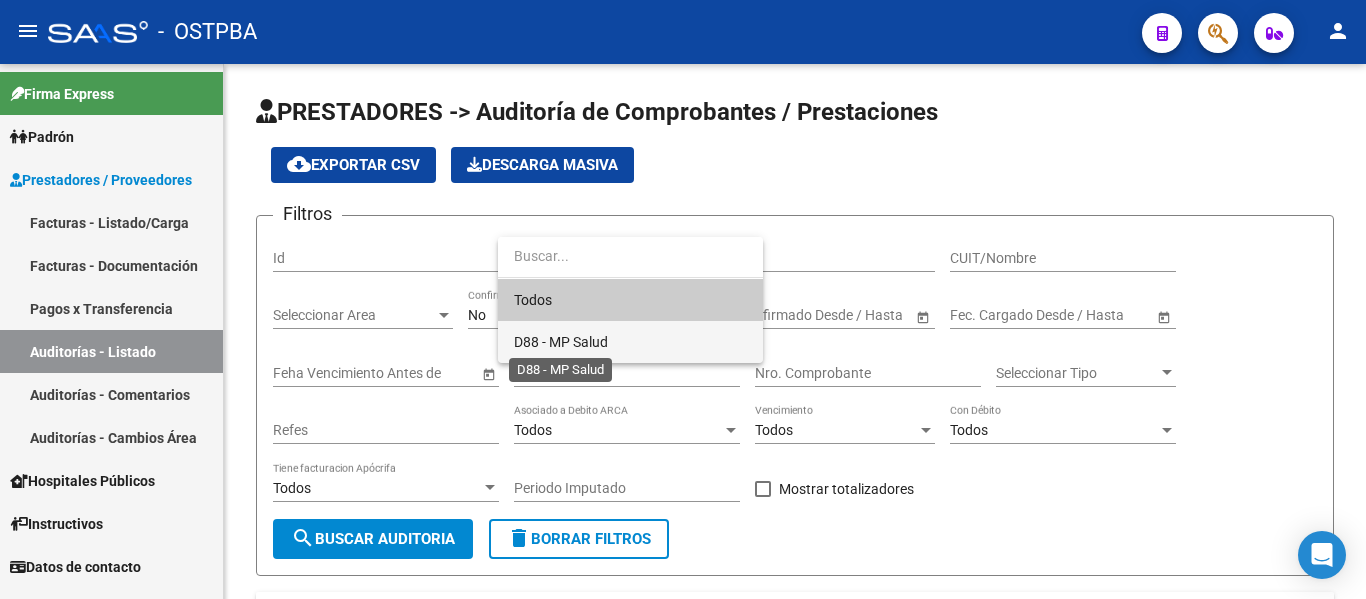 click on "D88 - MP Salud" at bounding box center (561, 342) 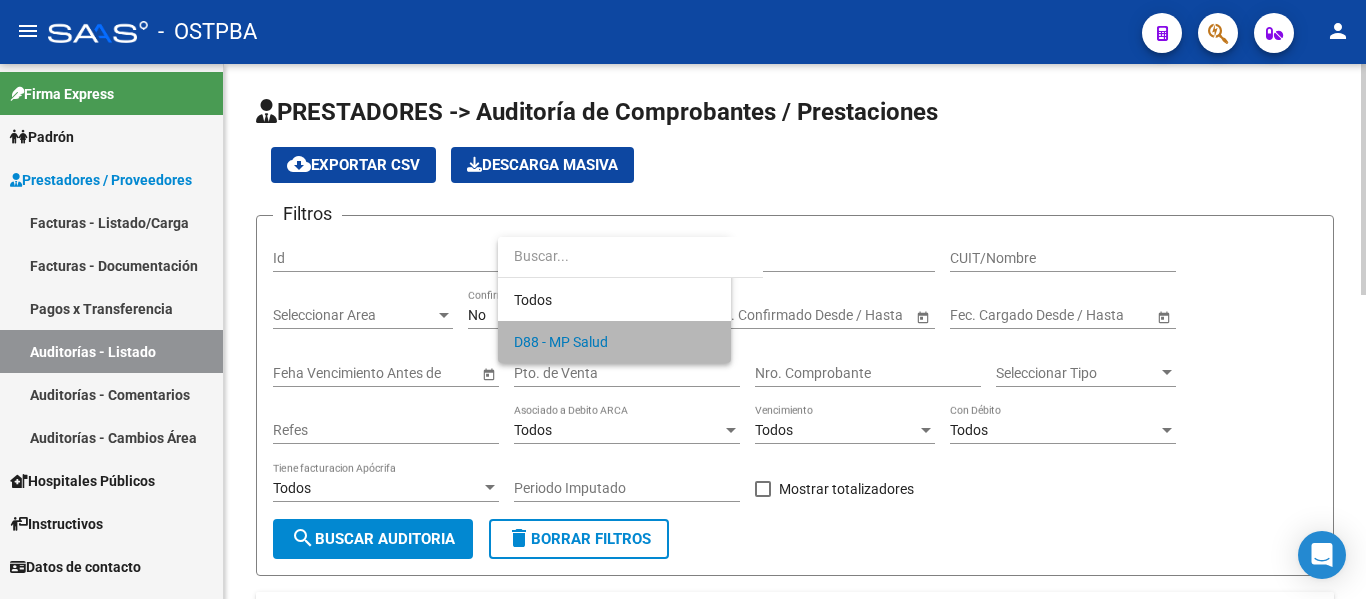 click on "No Confirmado" 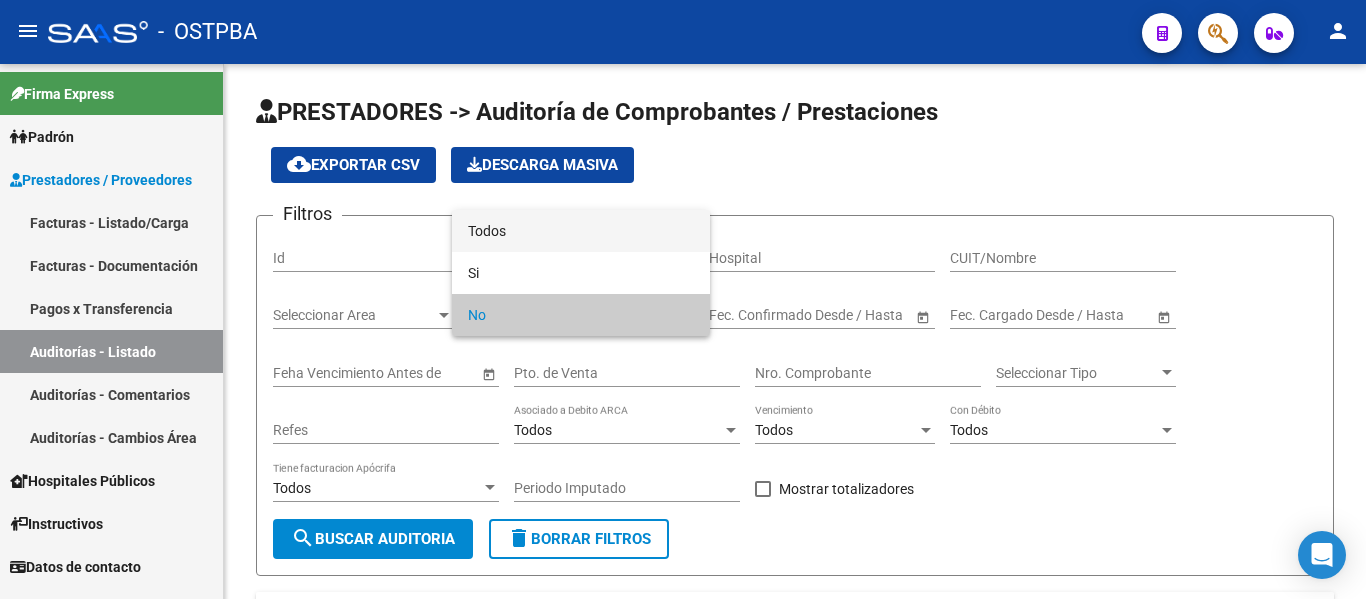 click on "Todos" at bounding box center (581, 231) 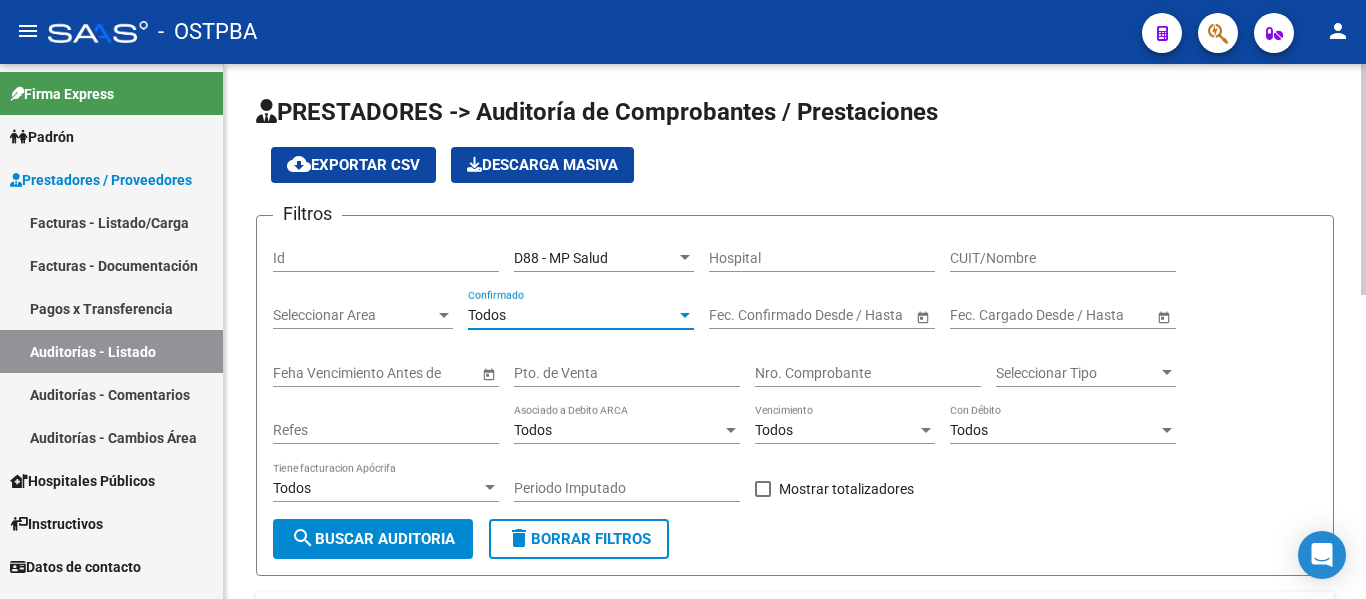 click on "search  Buscar Auditoria" 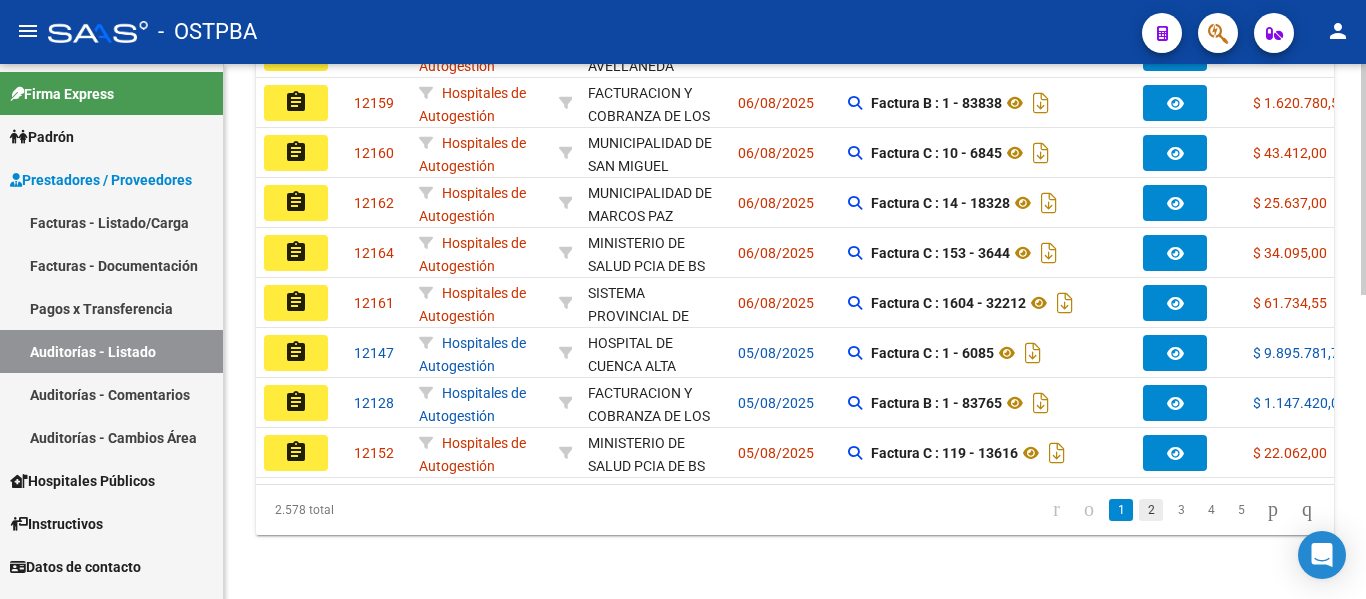 click on "2" 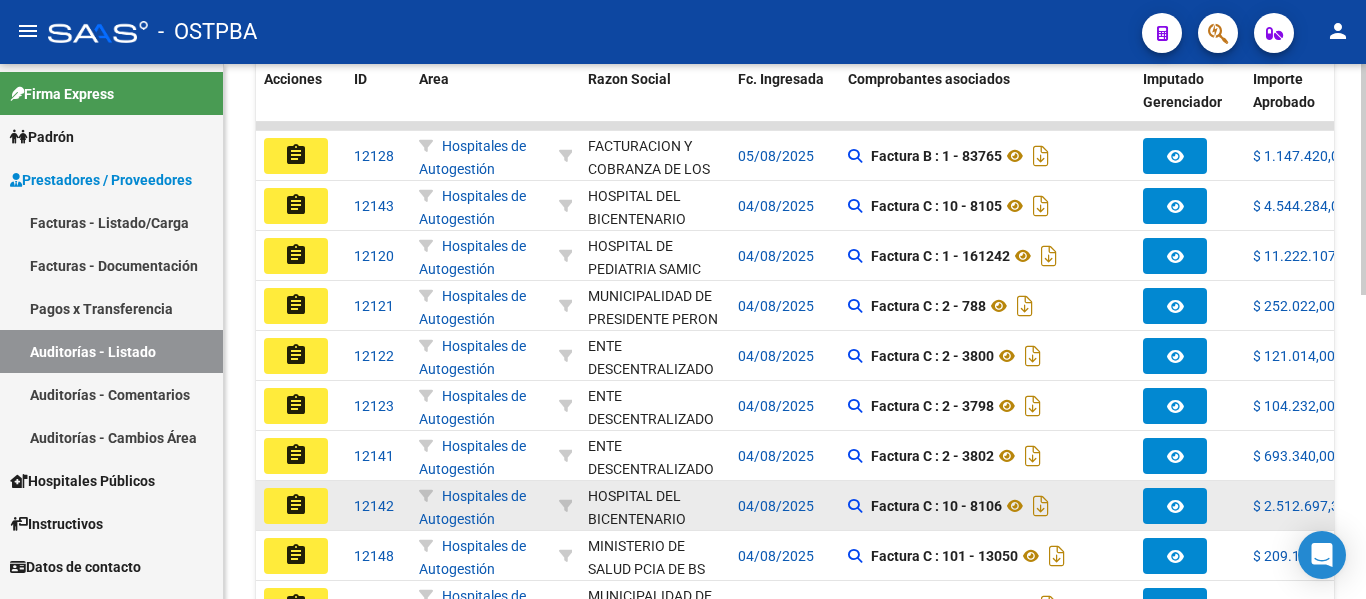 scroll, scrollTop: 503, scrollLeft: 0, axis: vertical 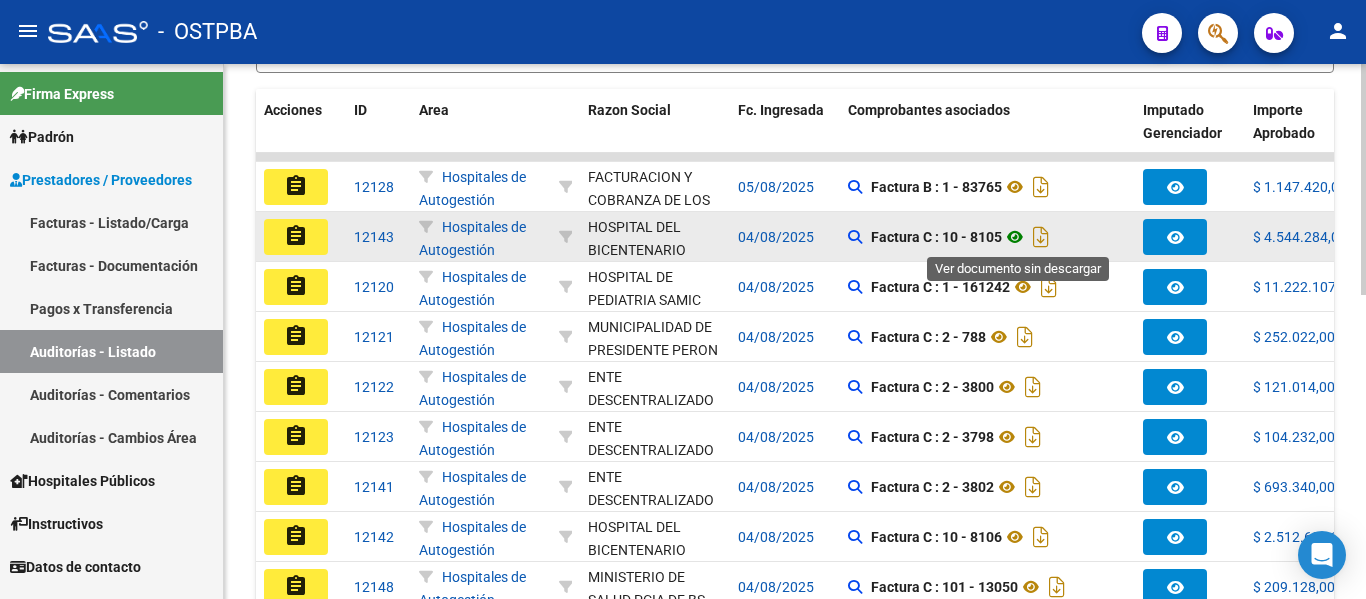 click 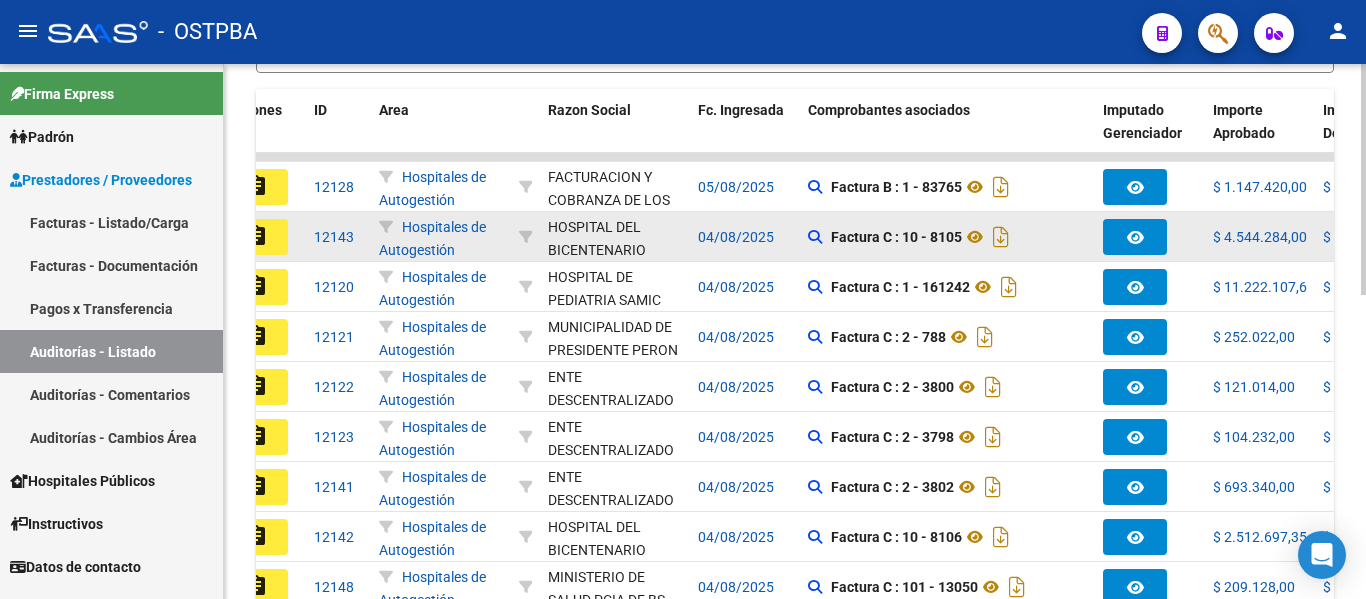 scroll, scrollTop: 0, scrollLeft: 80, axis: horizontal 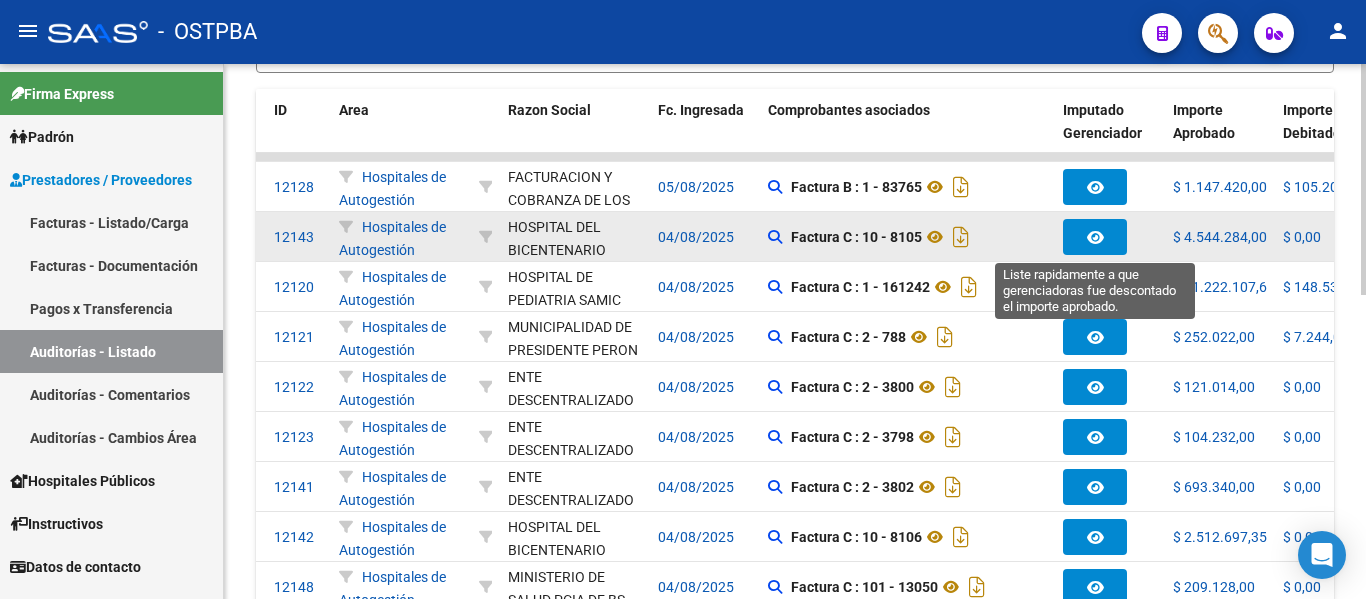 click 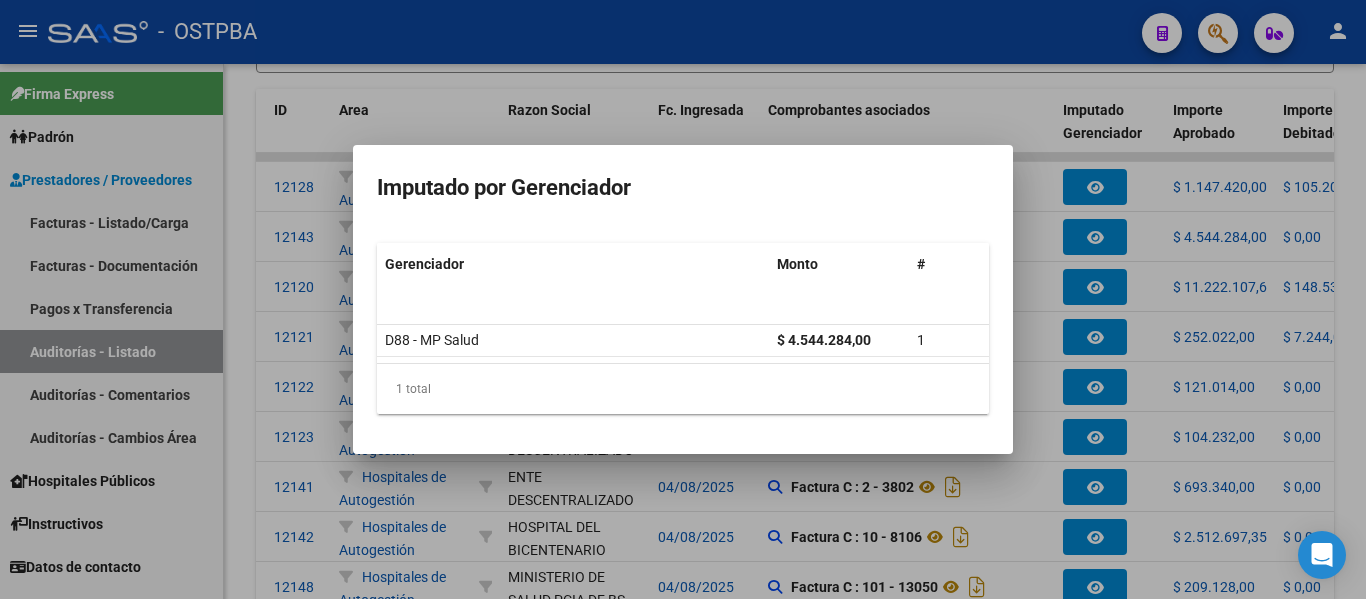 click at bounding box center [683, 299] 